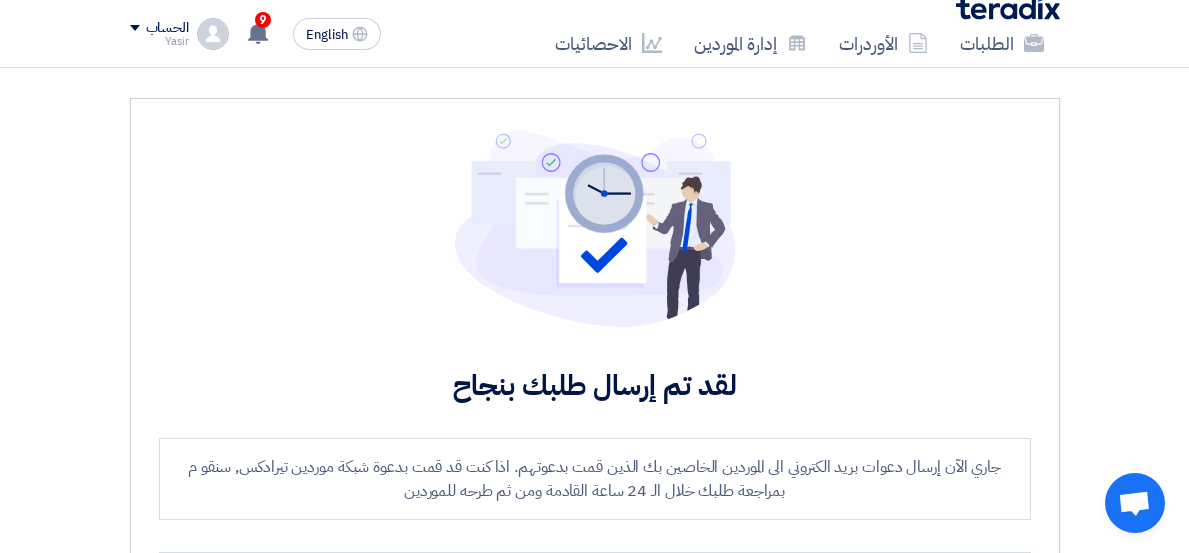 scroll, scrollTop: 111, scrollLeft: 0, axis: vertical 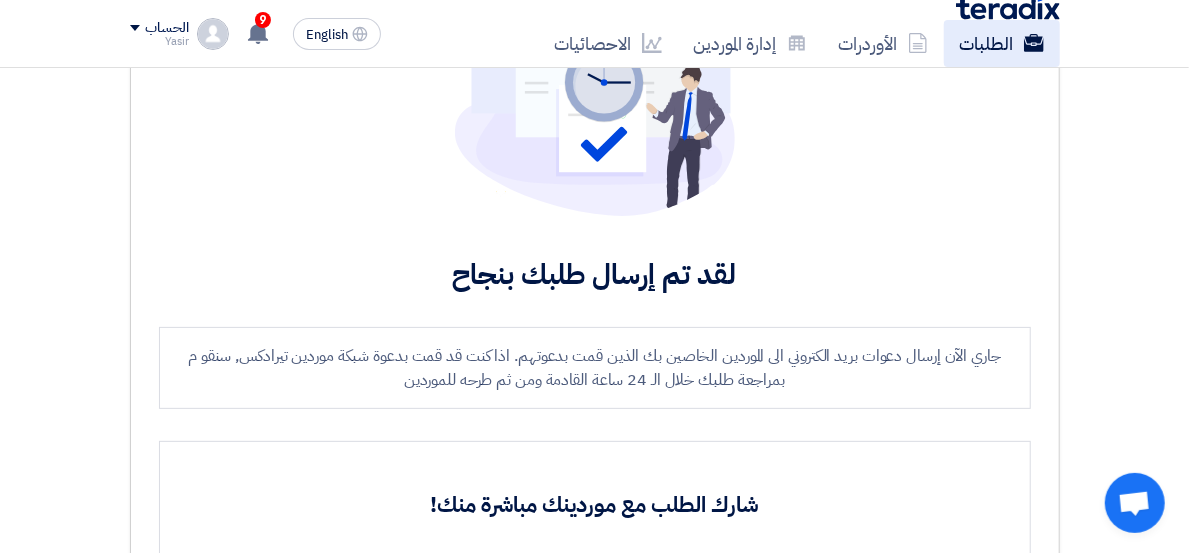 click on "الطلبات" 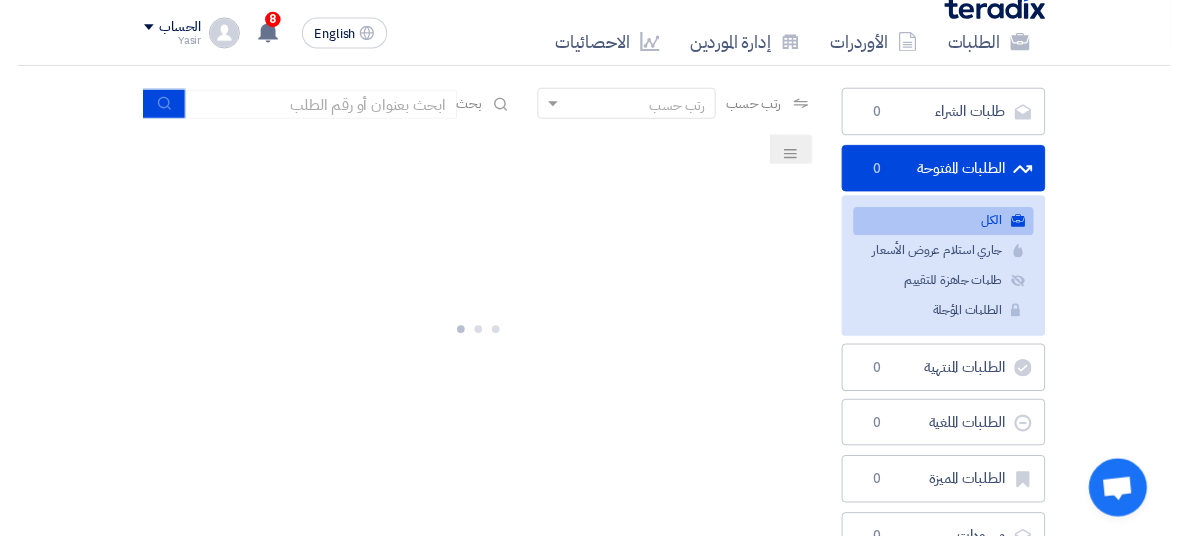 scroll, scrollTop: 0, scrollLeft: 0, axis: both 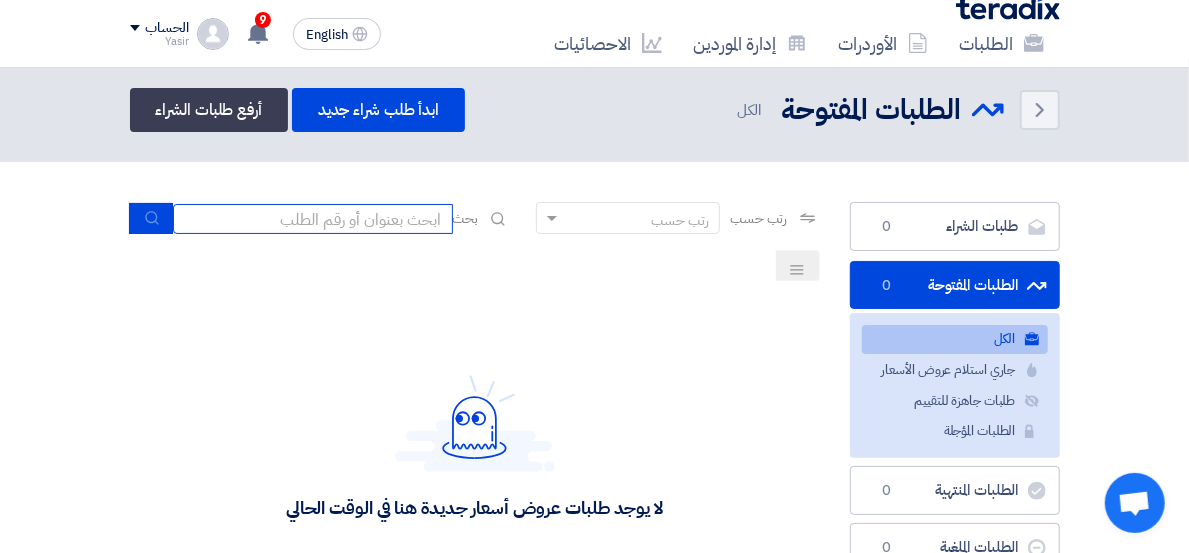 click 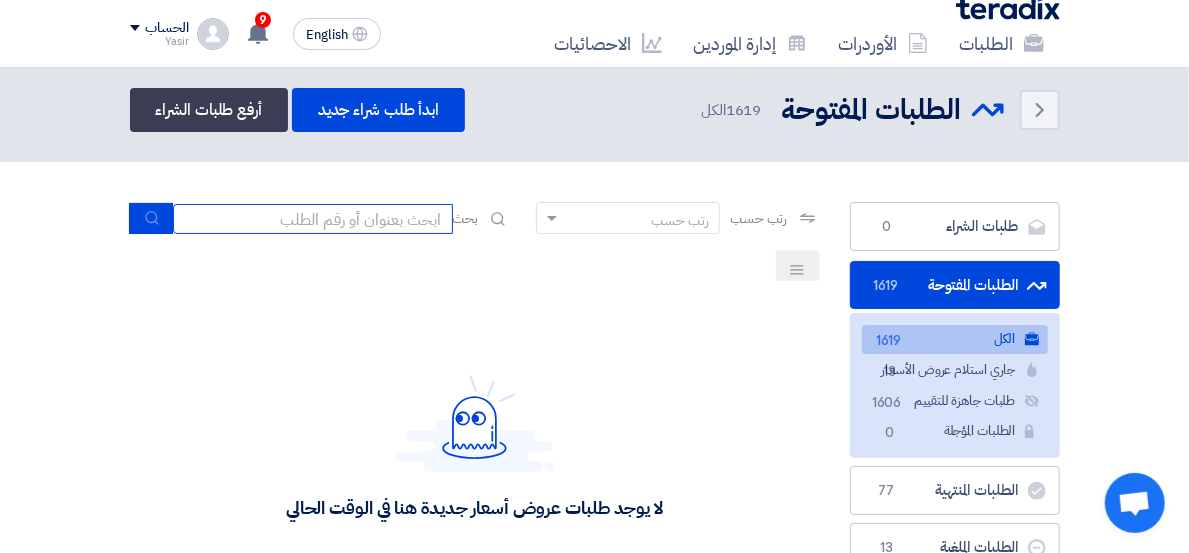 paste on "8100015564" 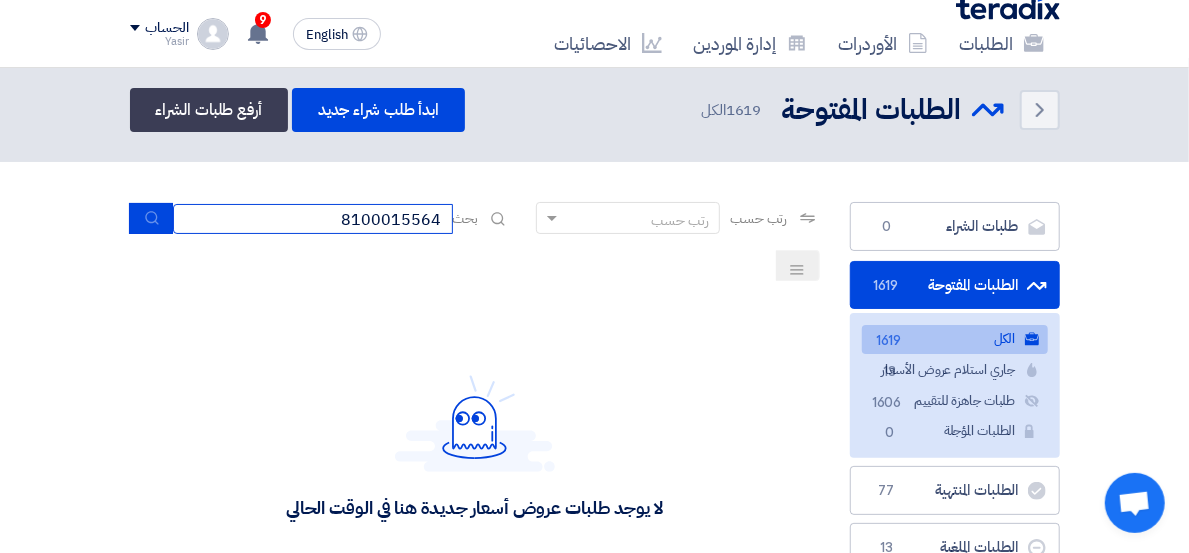 type on "8100015564" 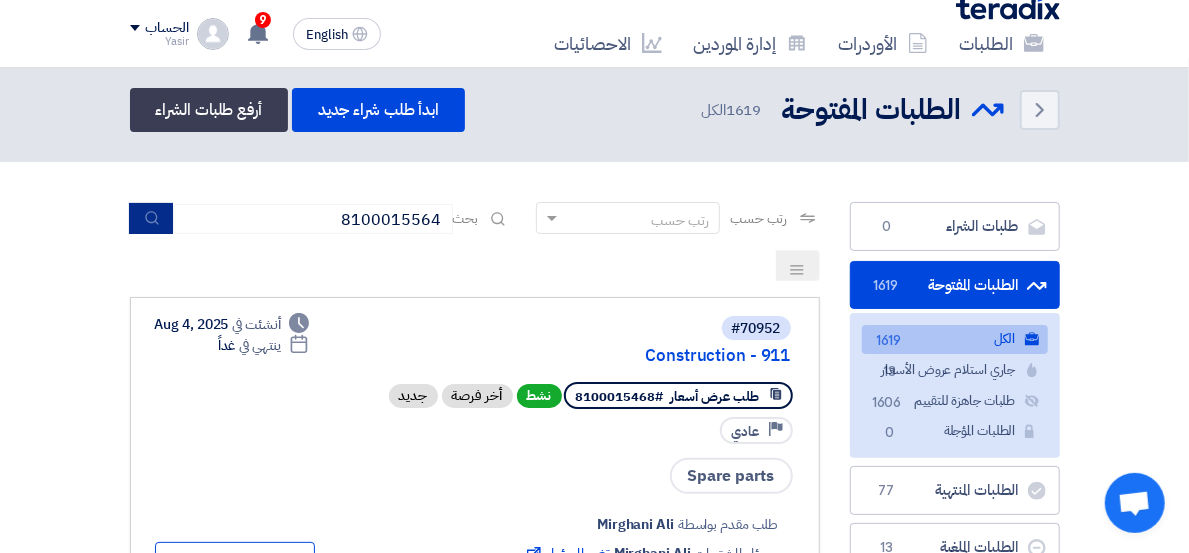 click 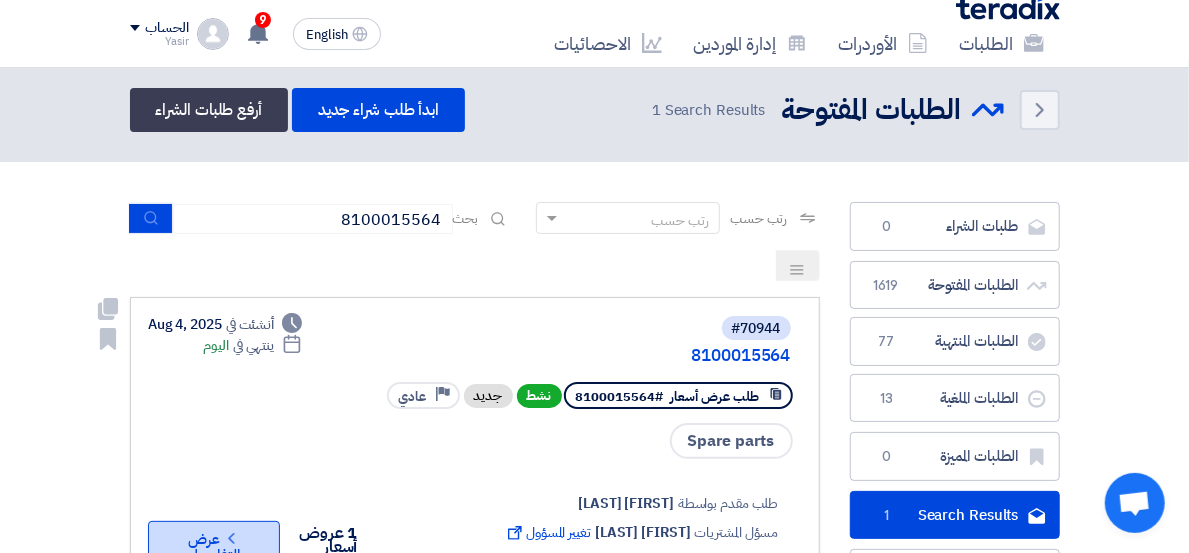 click on "Check details" 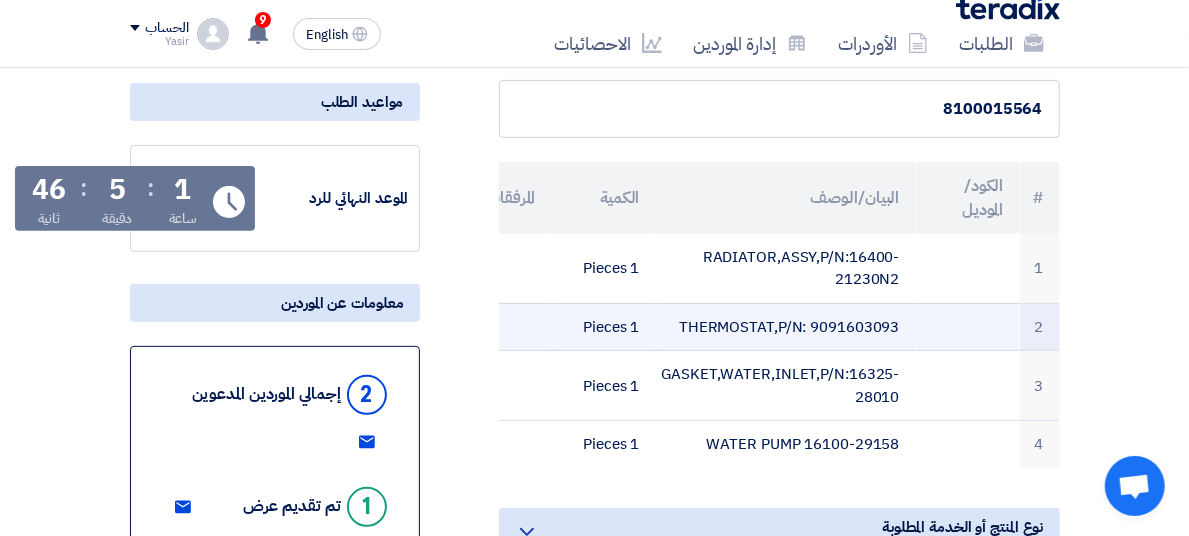 scroll, scrollTop: 444, scrollLeft: 0, axis: vertical 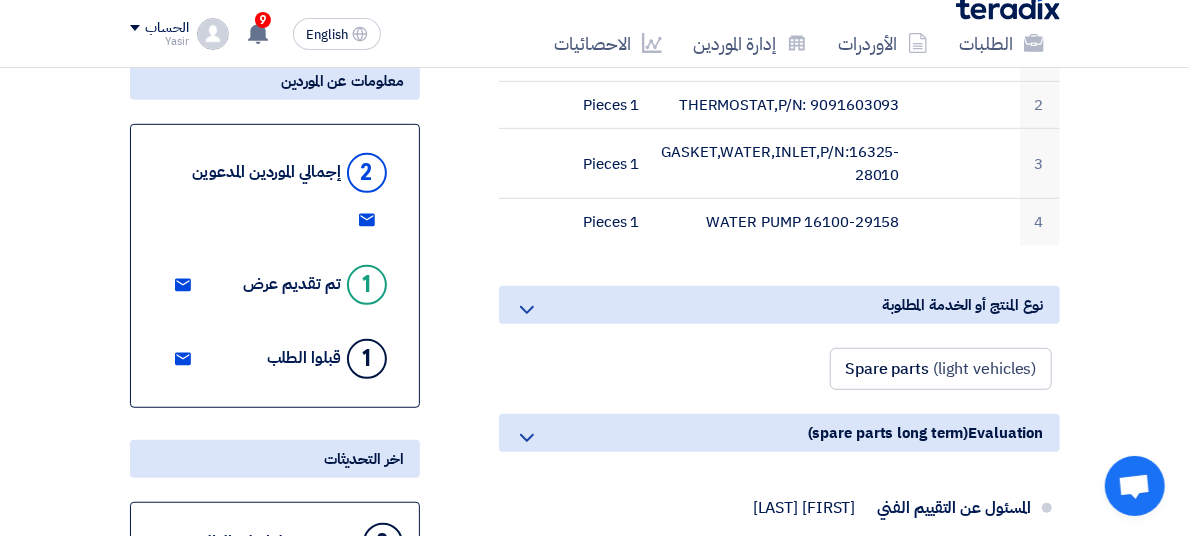 click on "1 جديد" 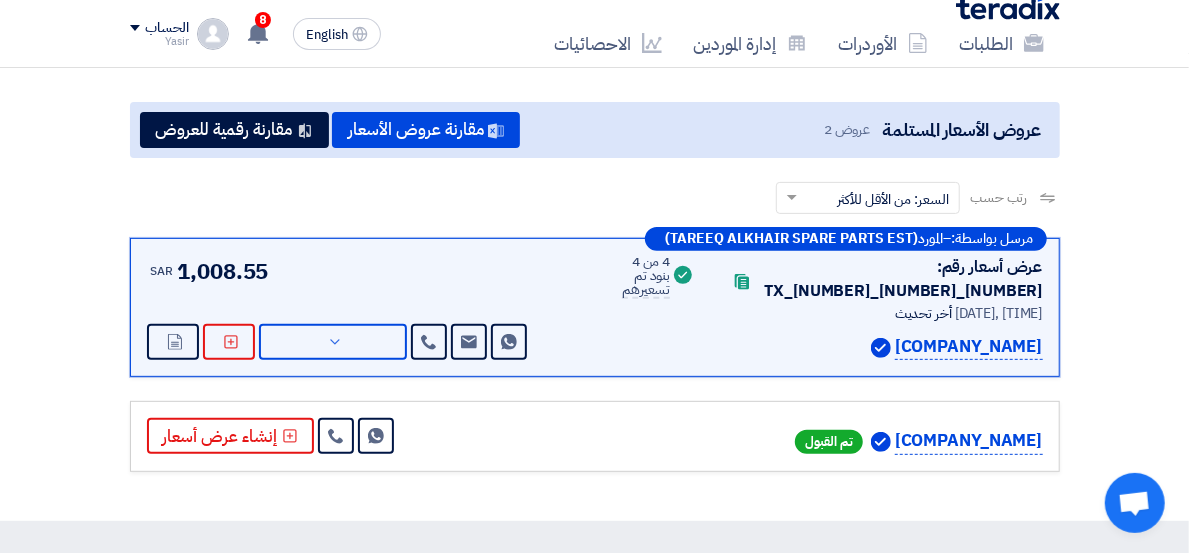 scroll, scrollTop: 222, scrollLeft: 0, axis: vertical 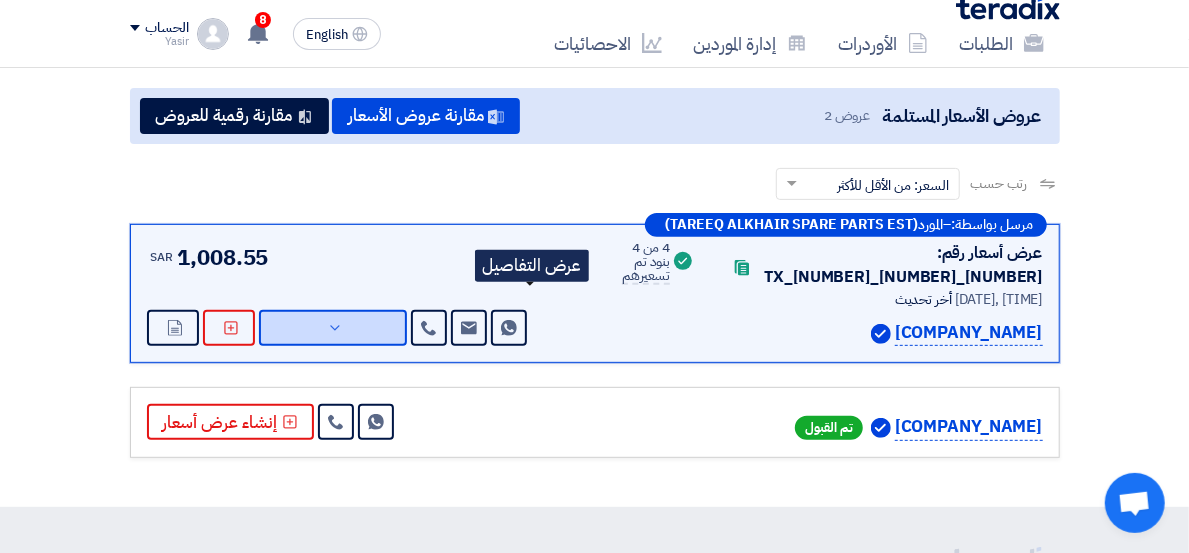 click on "عرض التفاصيل" at bounding box center (333, 328) 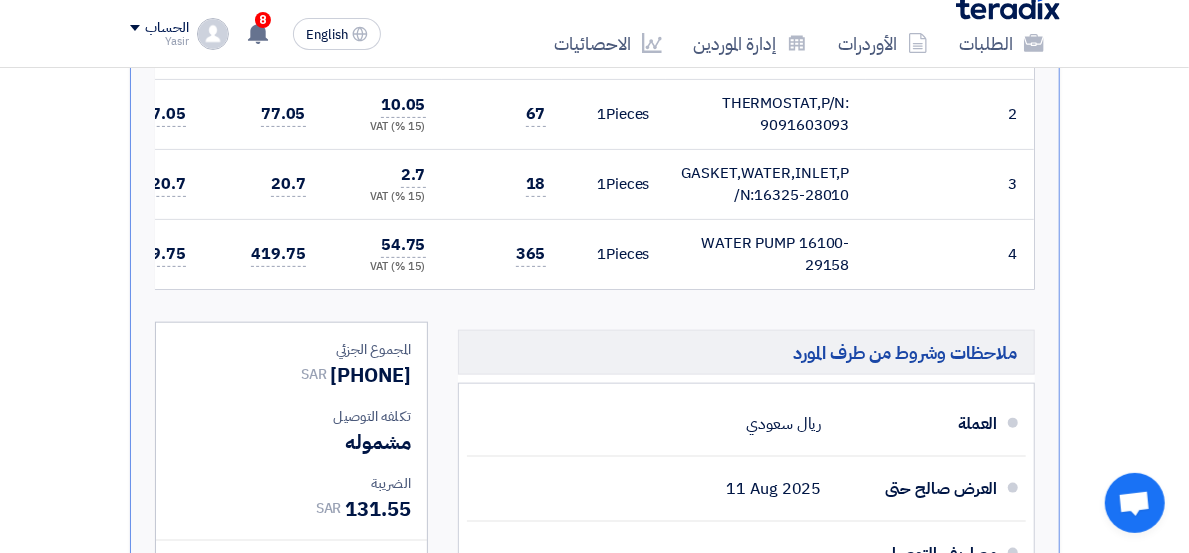 scroll, scrollTop: 1111, scrollLeft: 0, axis: vertical 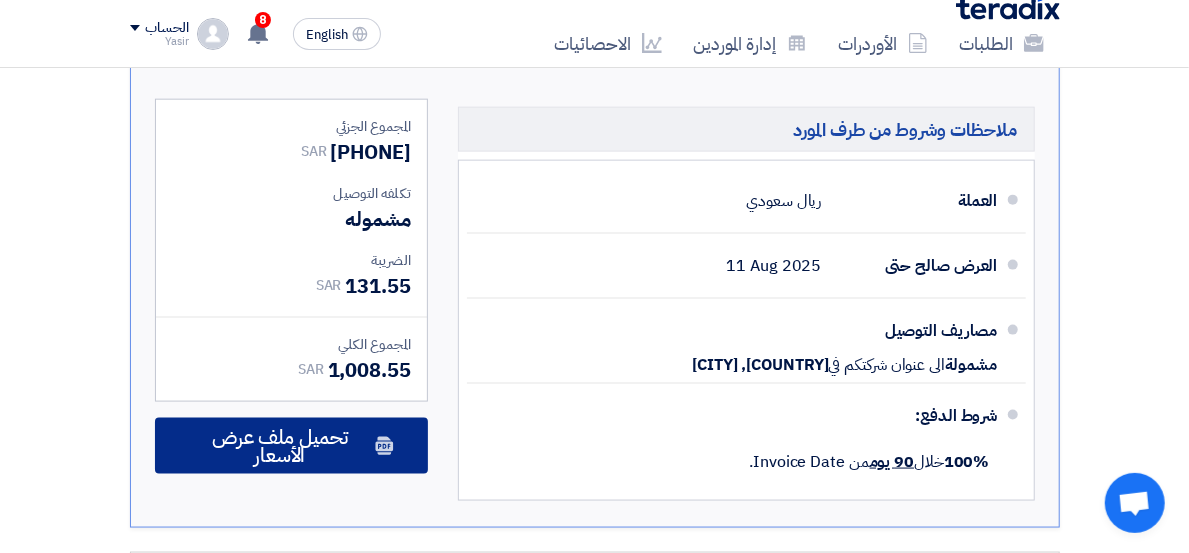 click on "تحميل ملف عرض الأسعار" at bounding box center (280, 446) 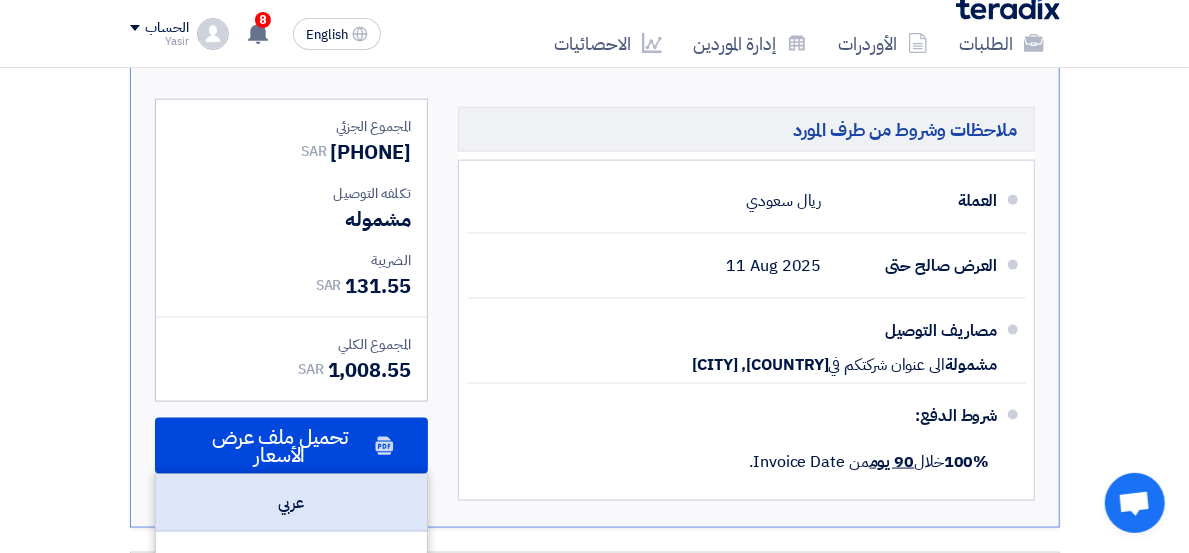 click on "عربي" at bounding box center [291, 503] 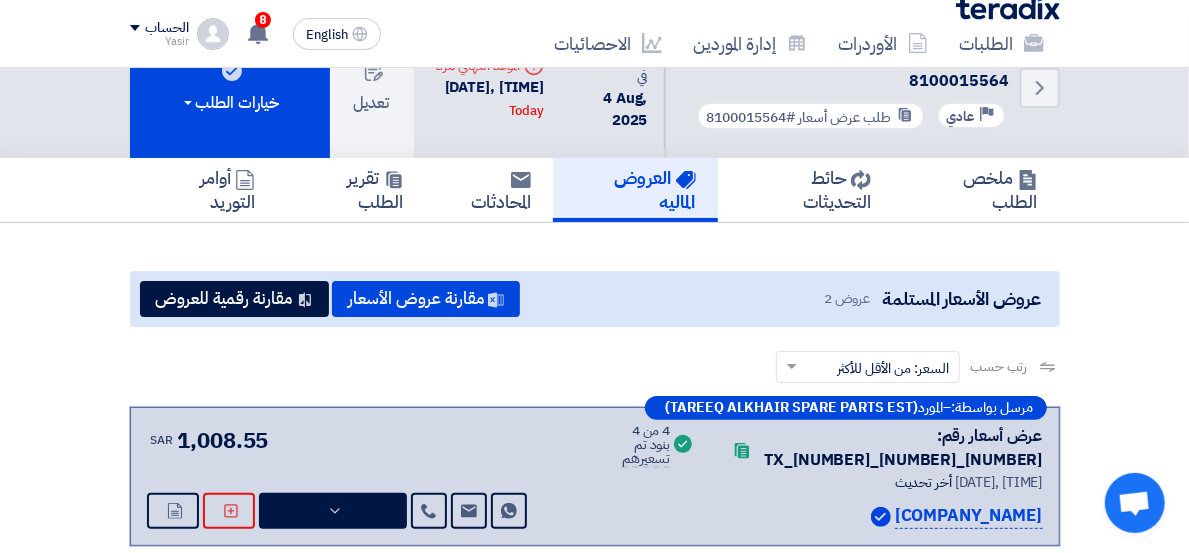 scroll, scrollTop: 0, scrollLeft: 0, axis: both 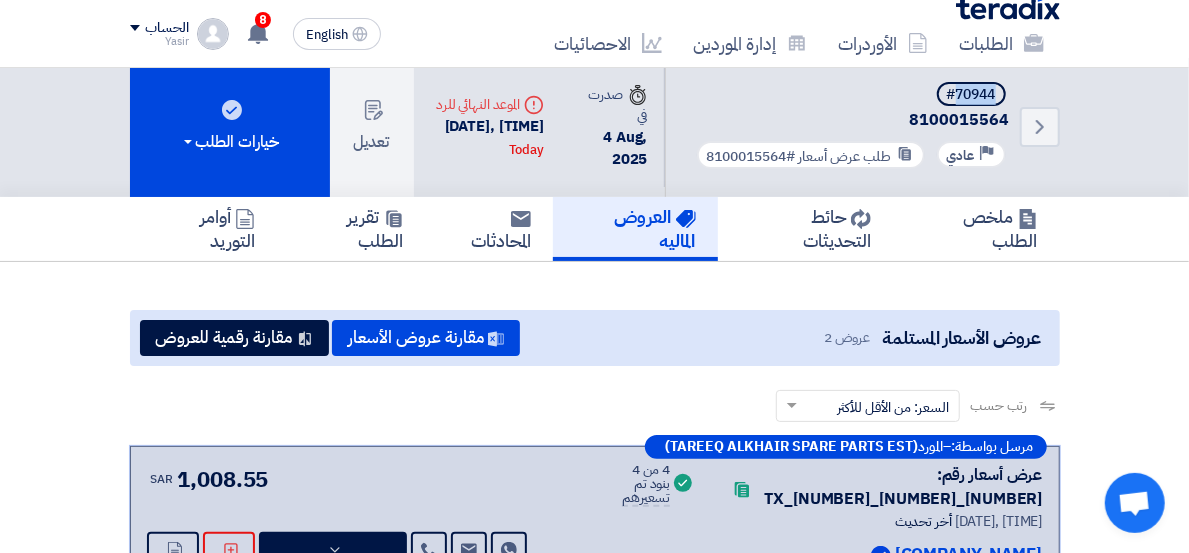 drag, startPoint x: 1045, startPoint y: 92, endPoint x: 1111, endPoint y: 84, distance: 66.48308 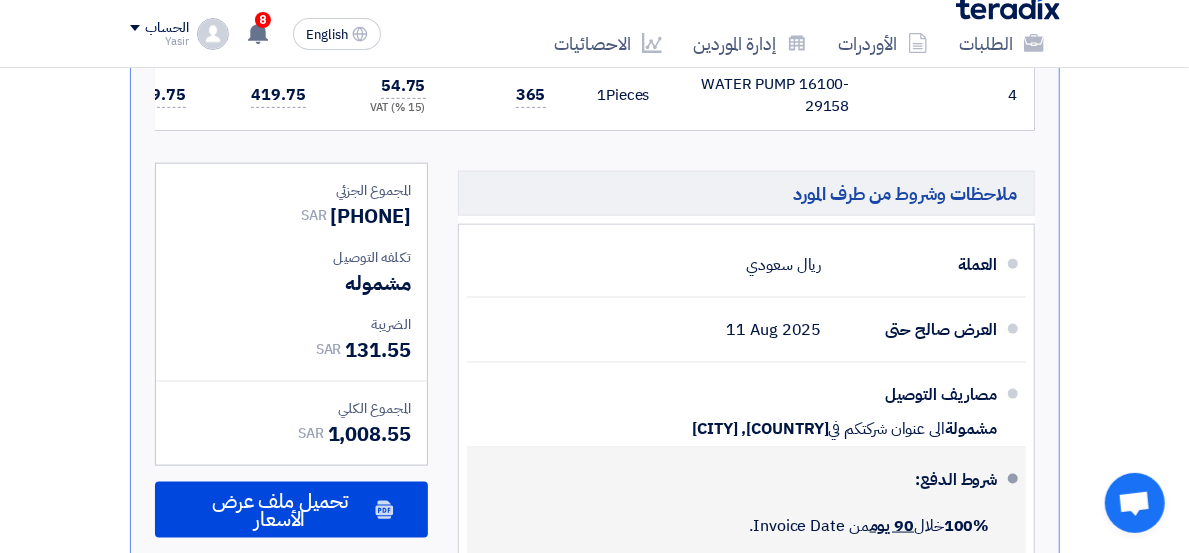 scroll, scrollTop: 1222, scrollLeft: 0, axis: vertical 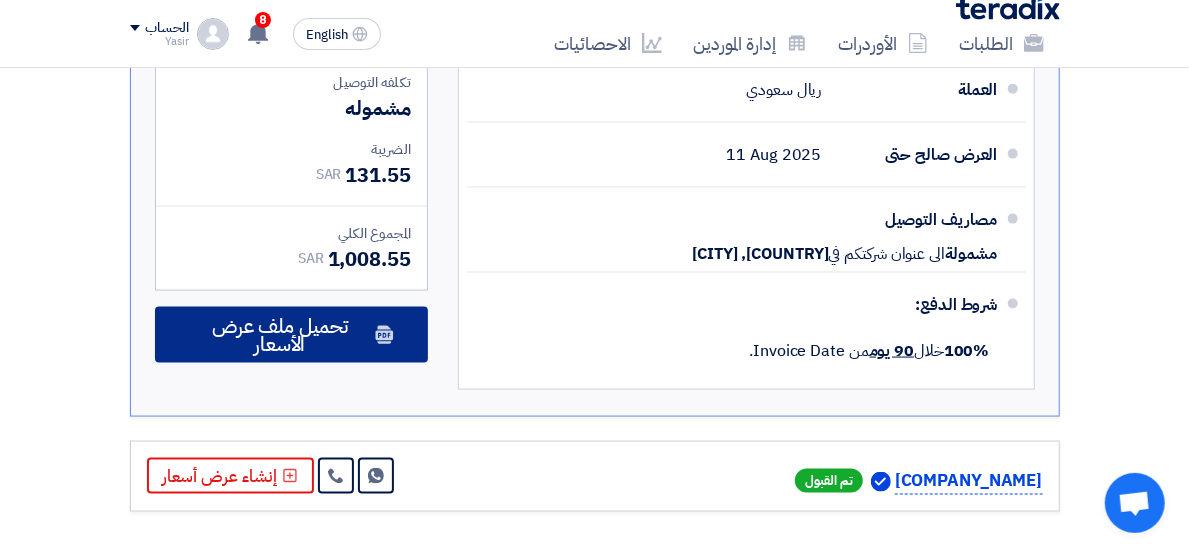 click on "تحميل ملف عرض الأسعار" at bounding box center (291, 335) 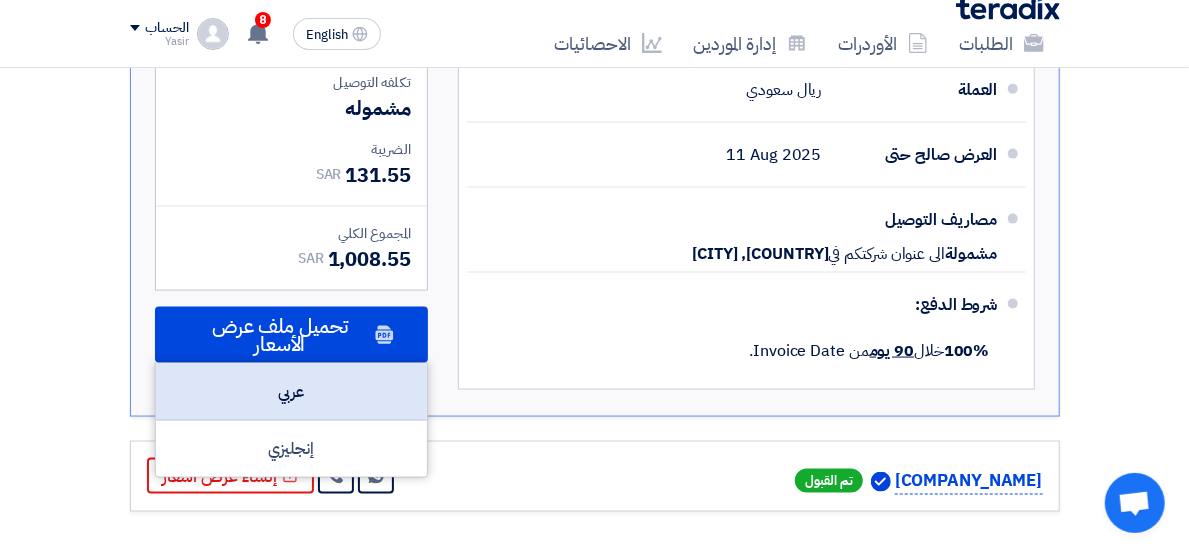 click on "عربي" at bounding box center (291, 392) 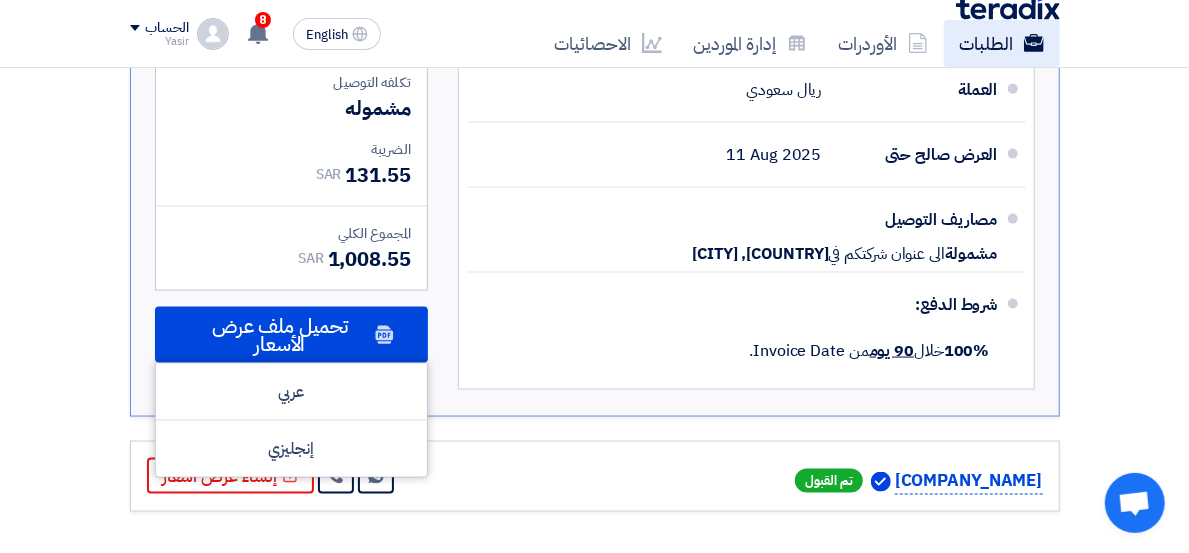 click on "الطلبات" 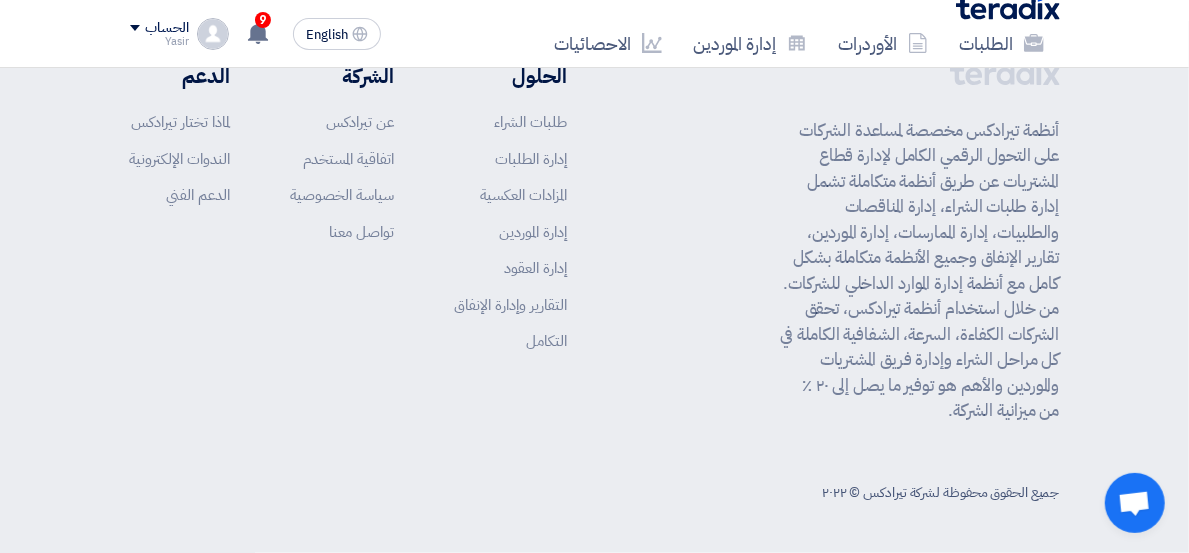 scroll, scrollTop: 0, scrollLeft: 0, axis: both 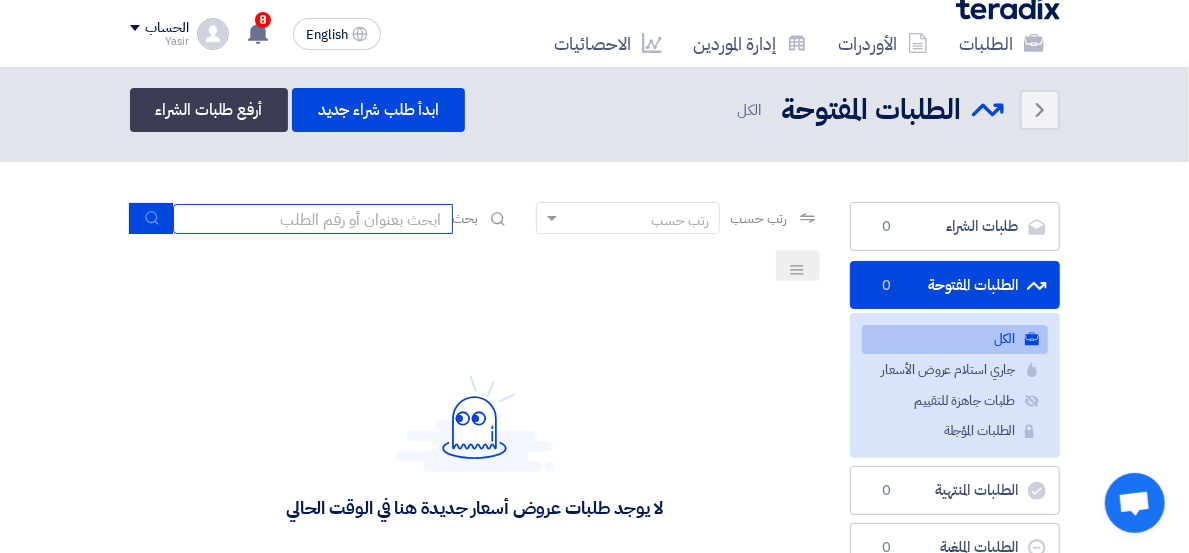 click 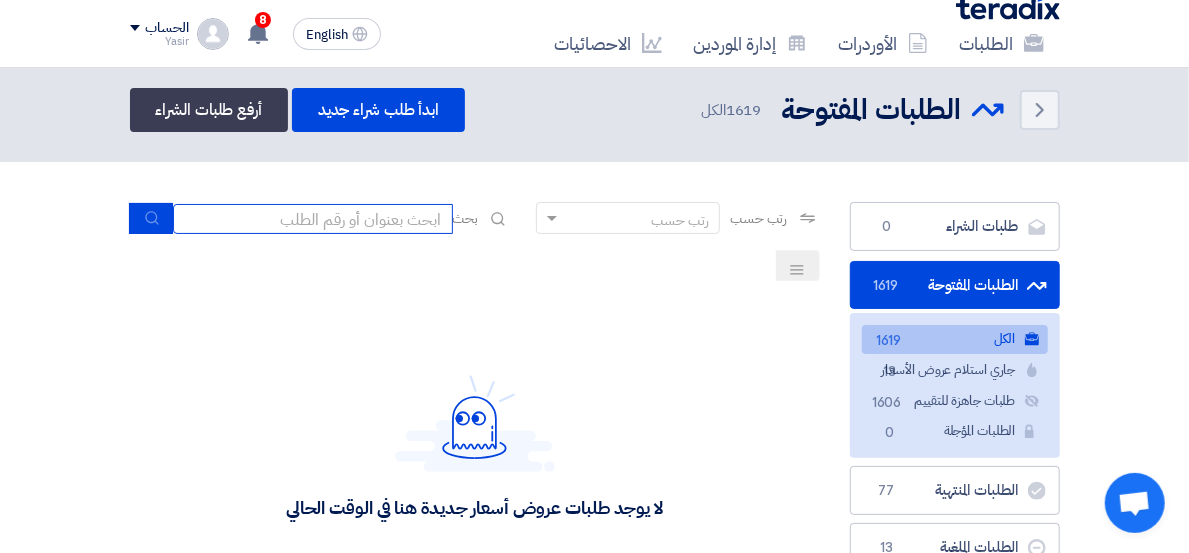 paste on "8100015563" 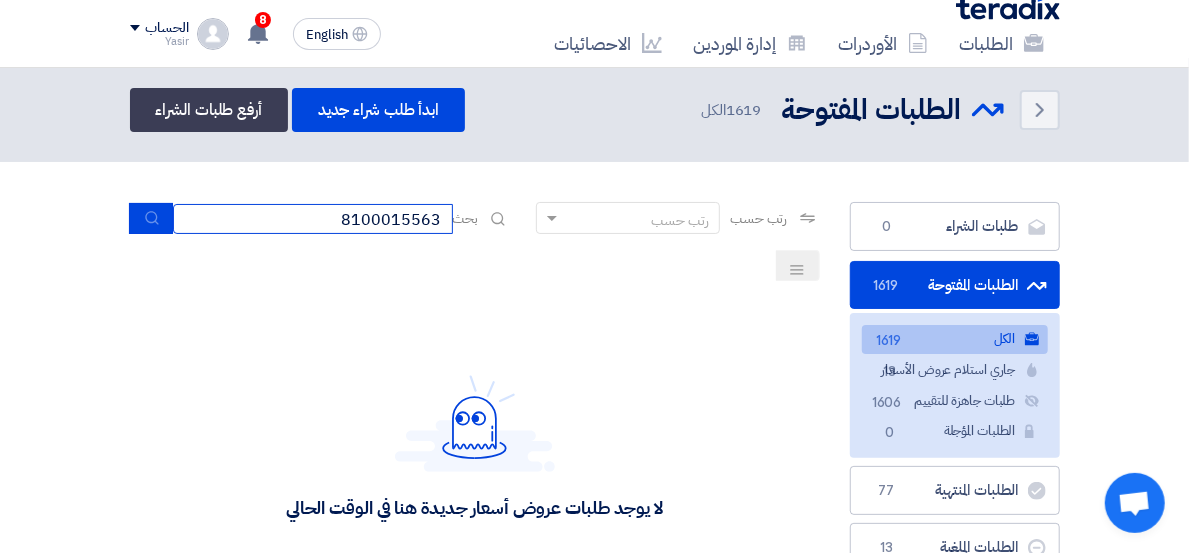 type on "8100015563" 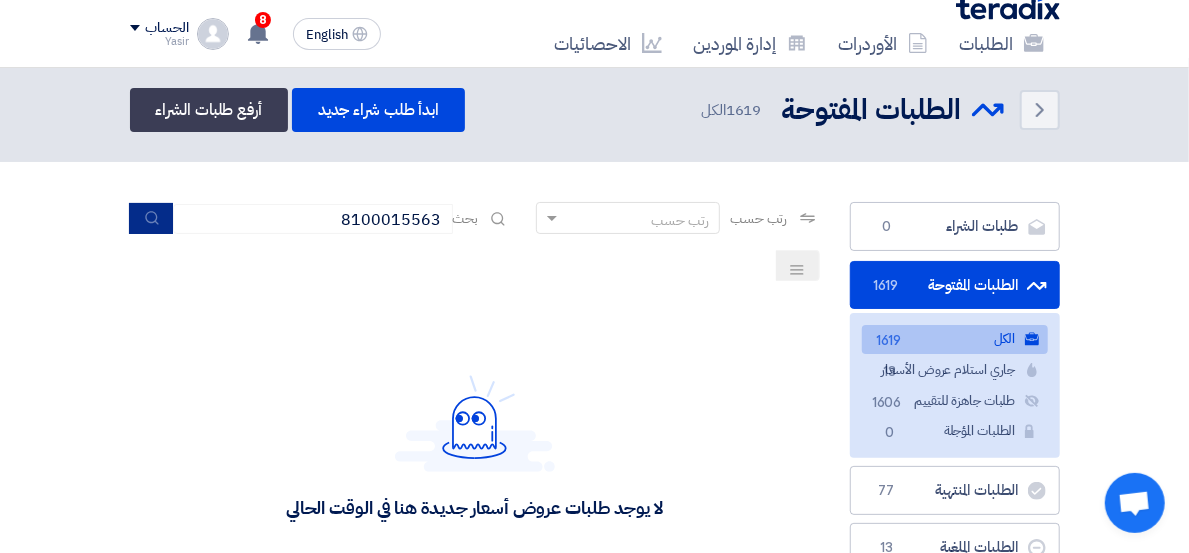 click 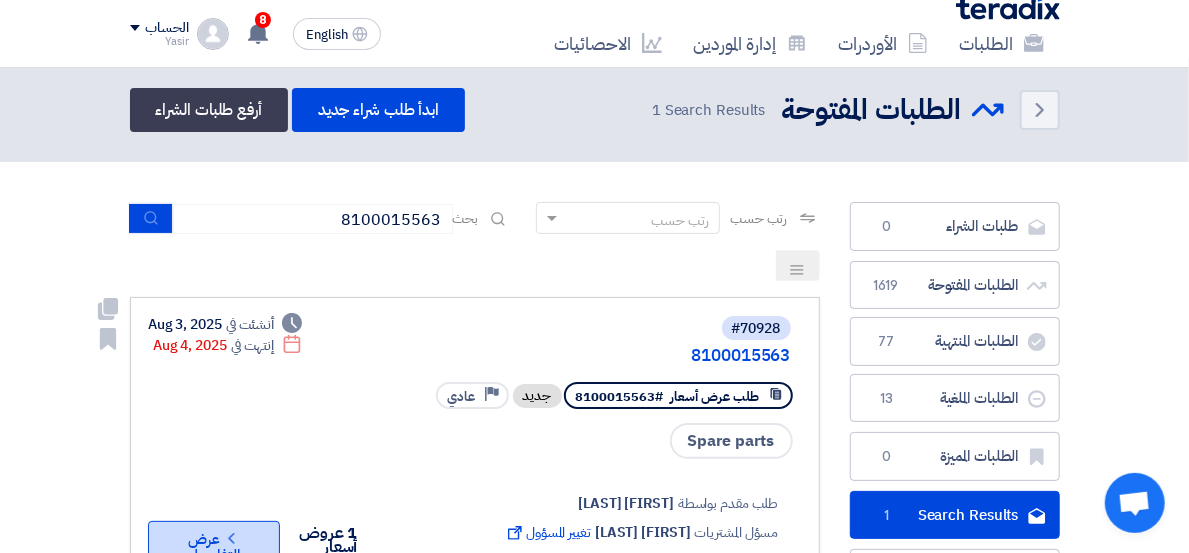 click on "Check details
عرض التفاصيل" 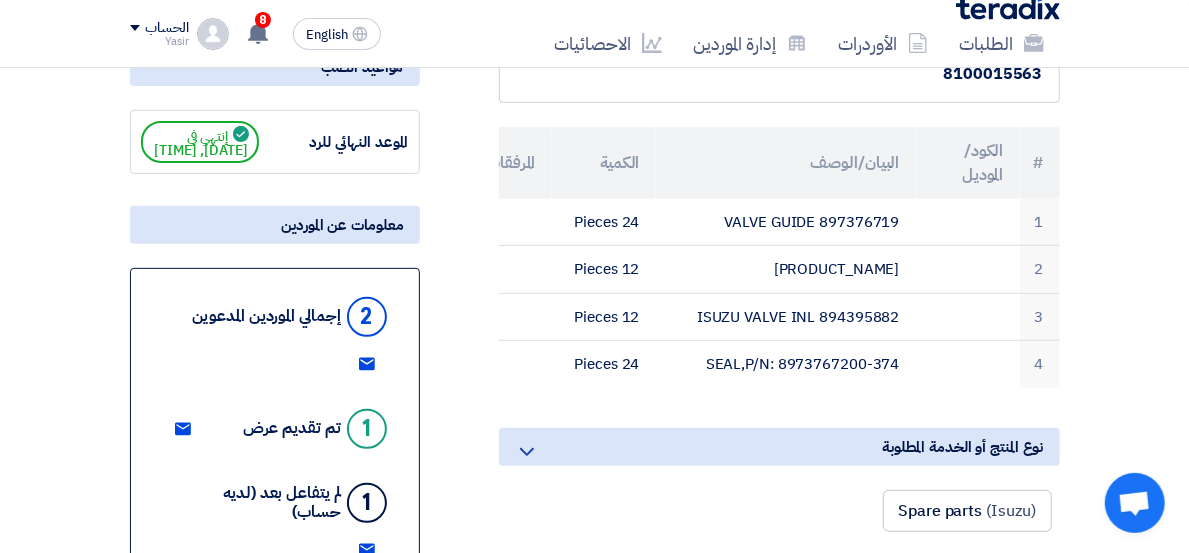 scroll, scrollTop: 444, scrollLeft: 0, axis: vertical 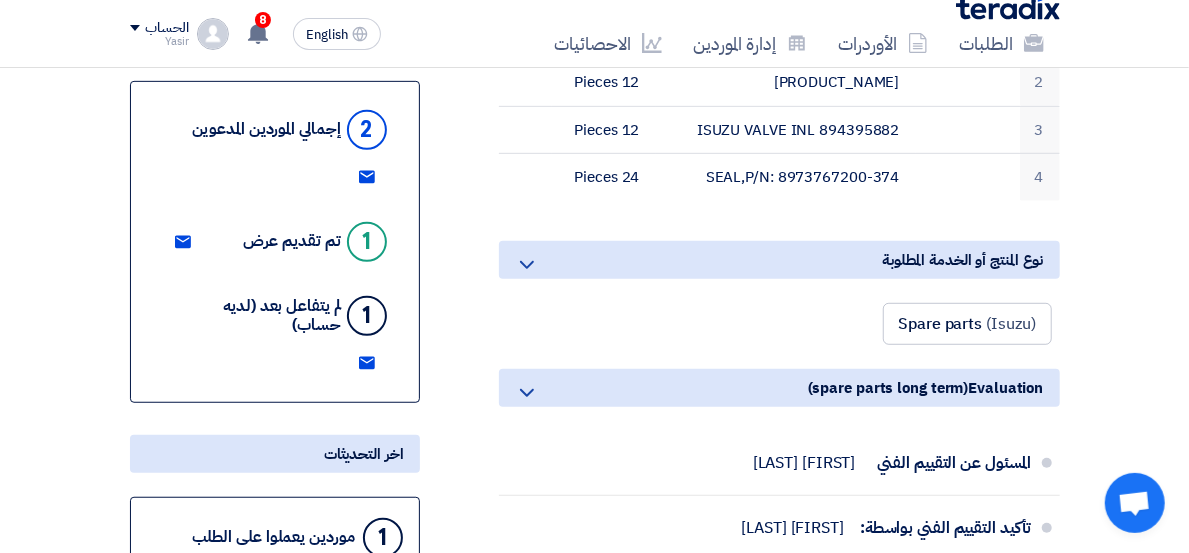 click on "1 جديد" 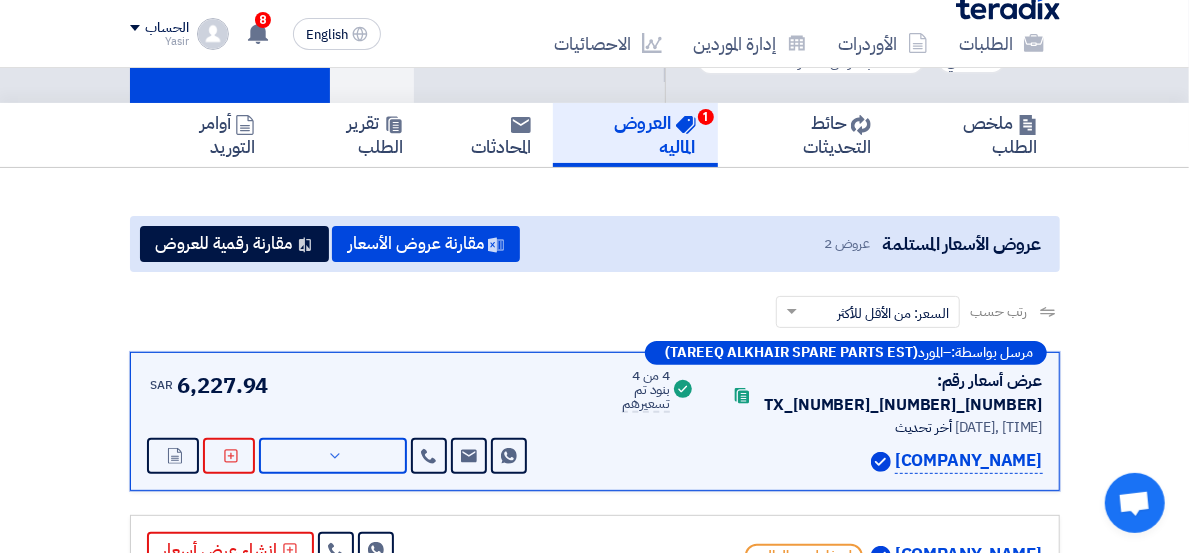 scroll, scrollTop: 222, scrollLeft: 0, axis: vertical 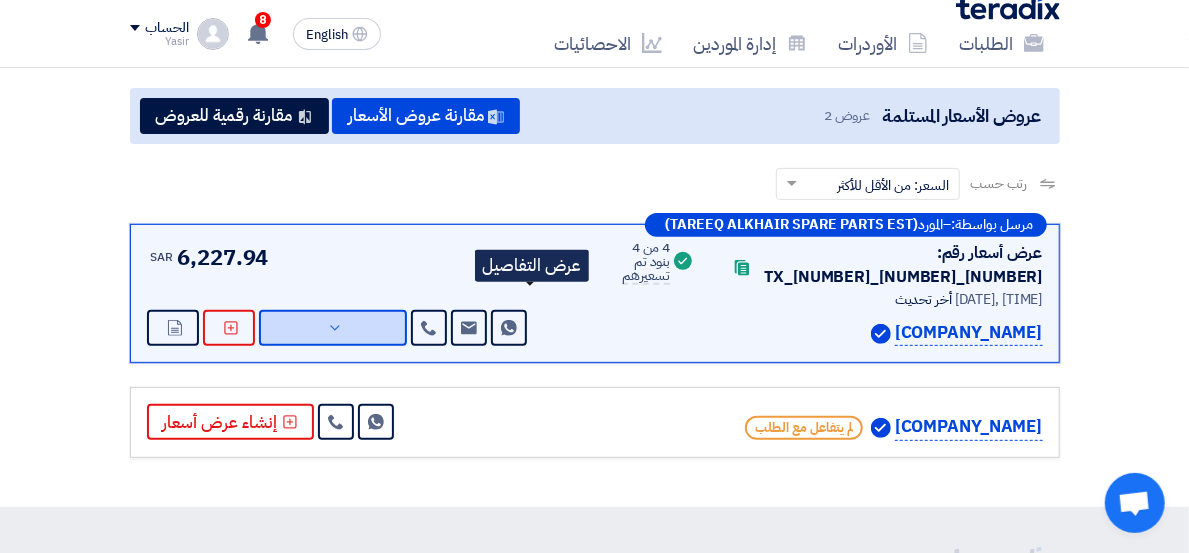 click on "عرض التفاصيل" at bounding box center [0, 0] 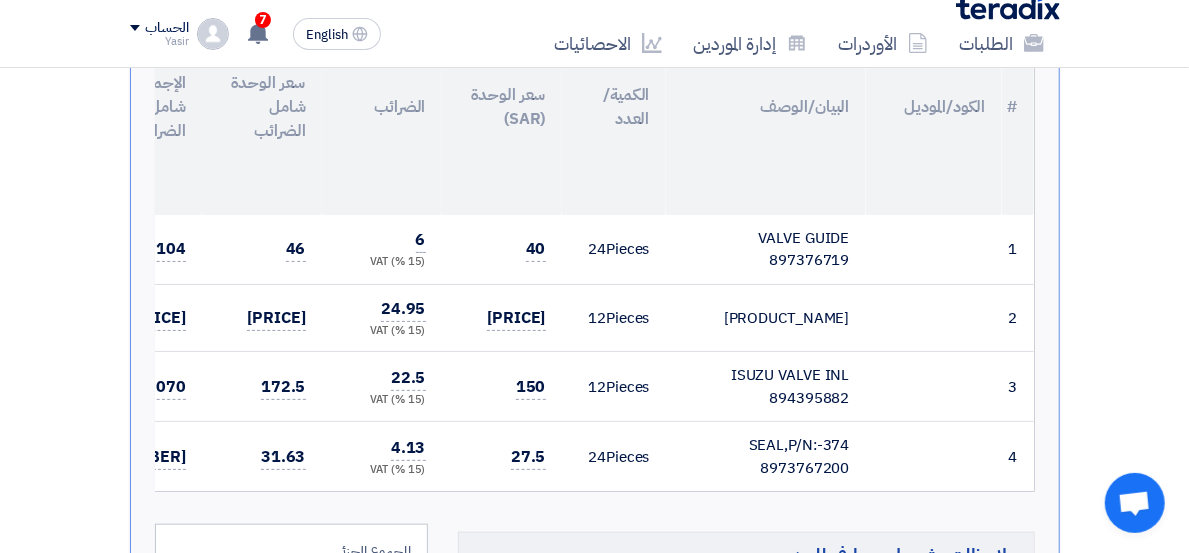 scroll, scrollTop: 555, scrollLeft: 0, axis: vertical 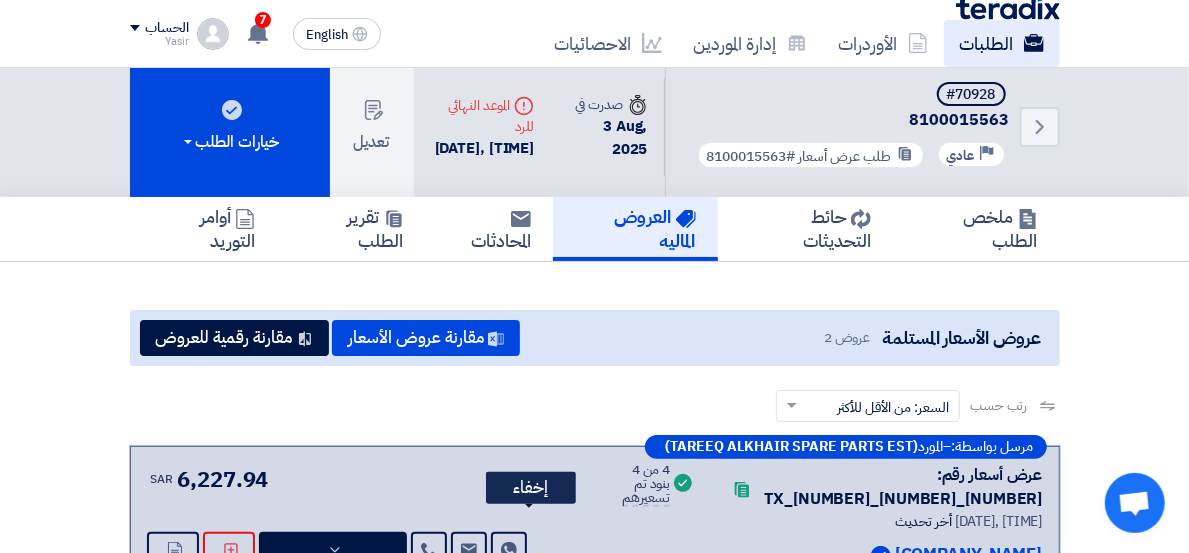 click on "الطلبات" 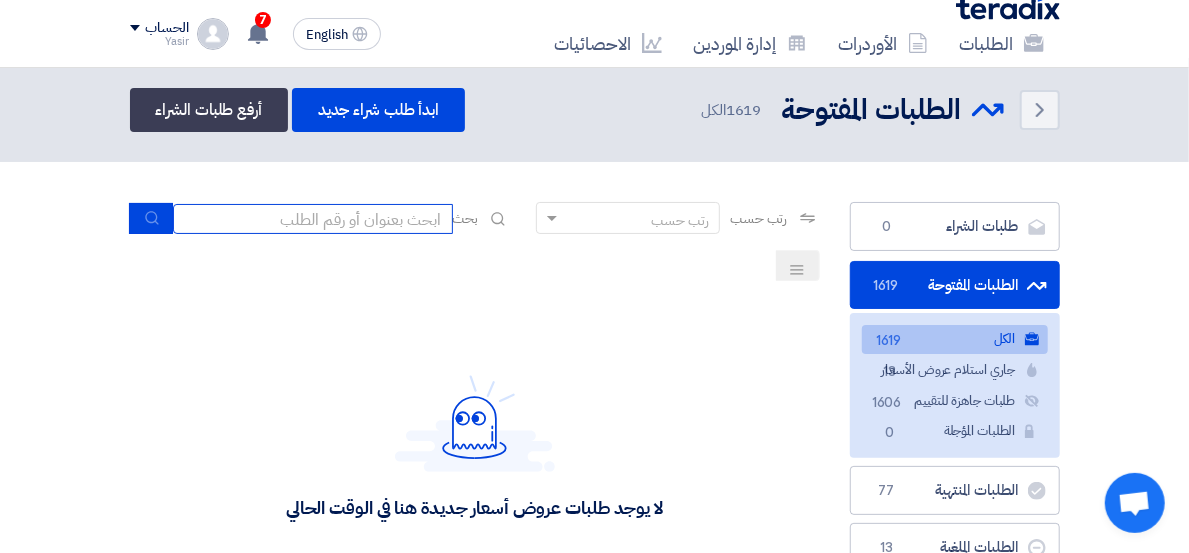 click 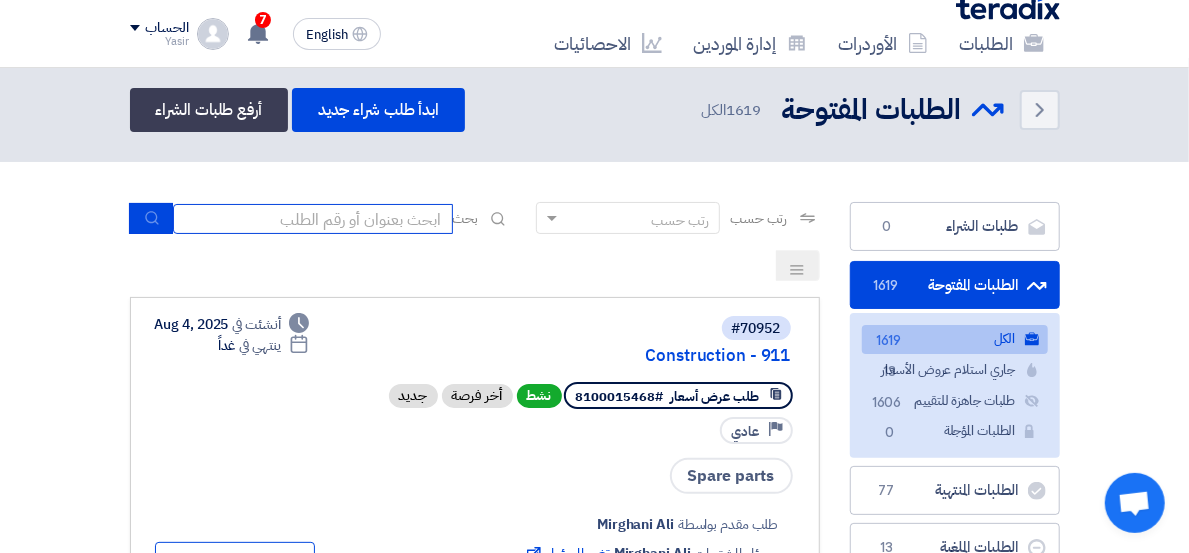 paste on "8100015562" 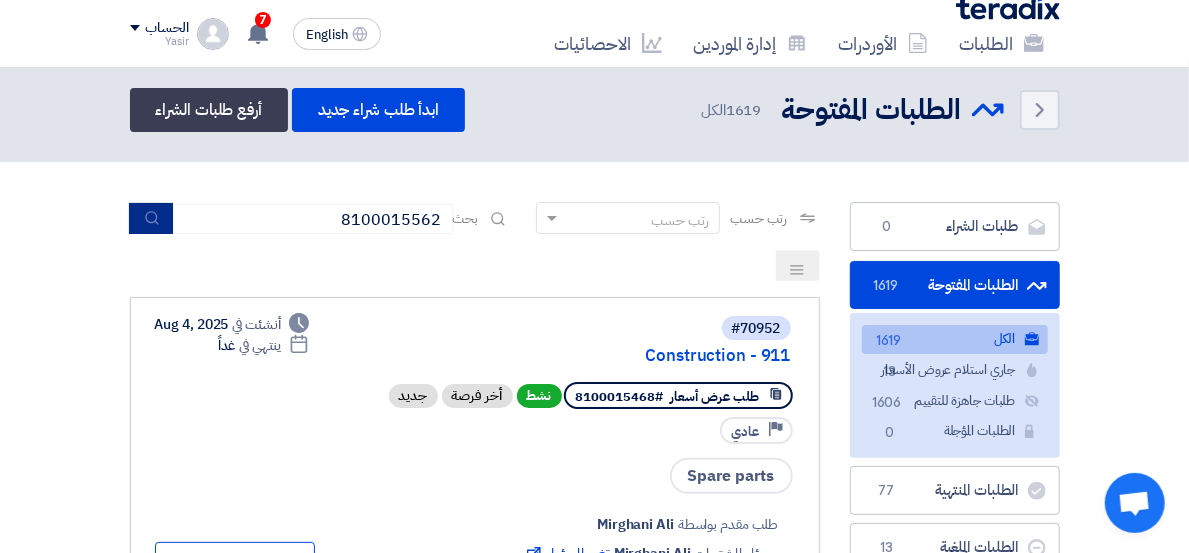 click 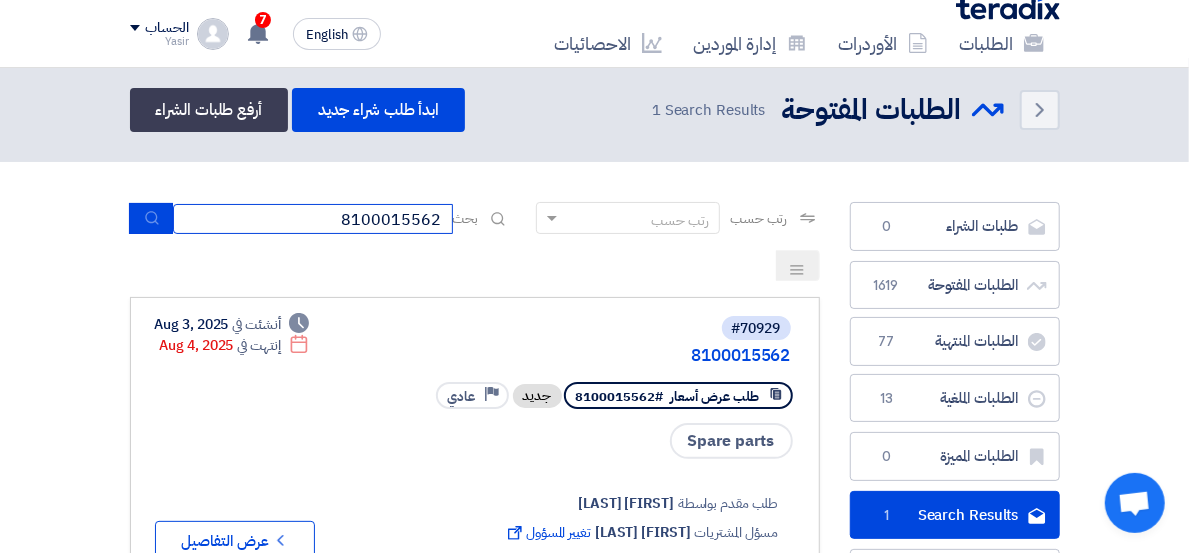 drag, startPoint x: 350, startPoint y: 214, endPoint x: 460, endPoint y: 220, distance: 110.16351 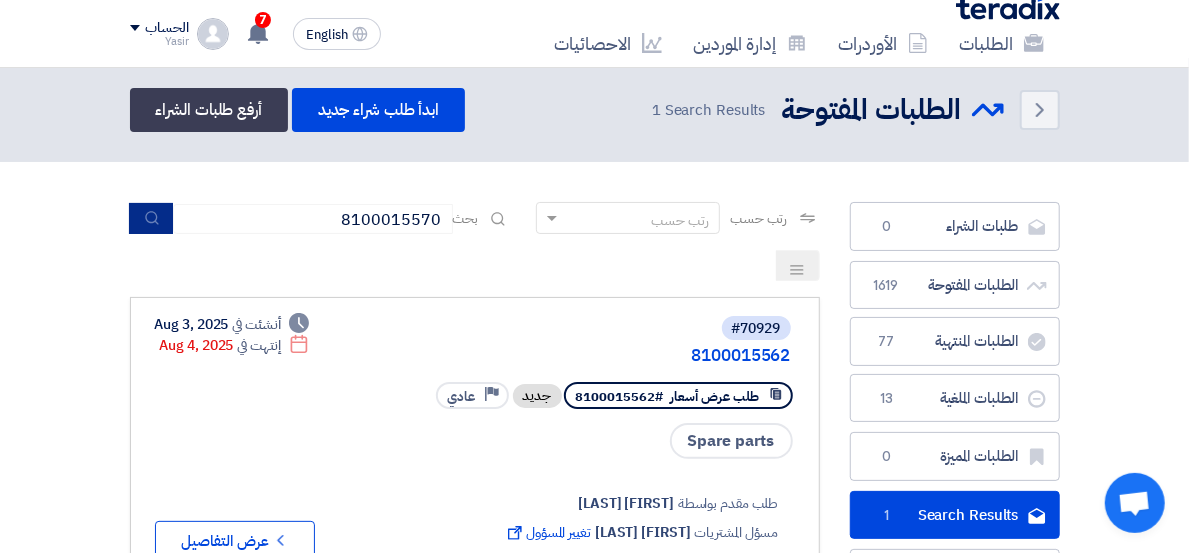 click 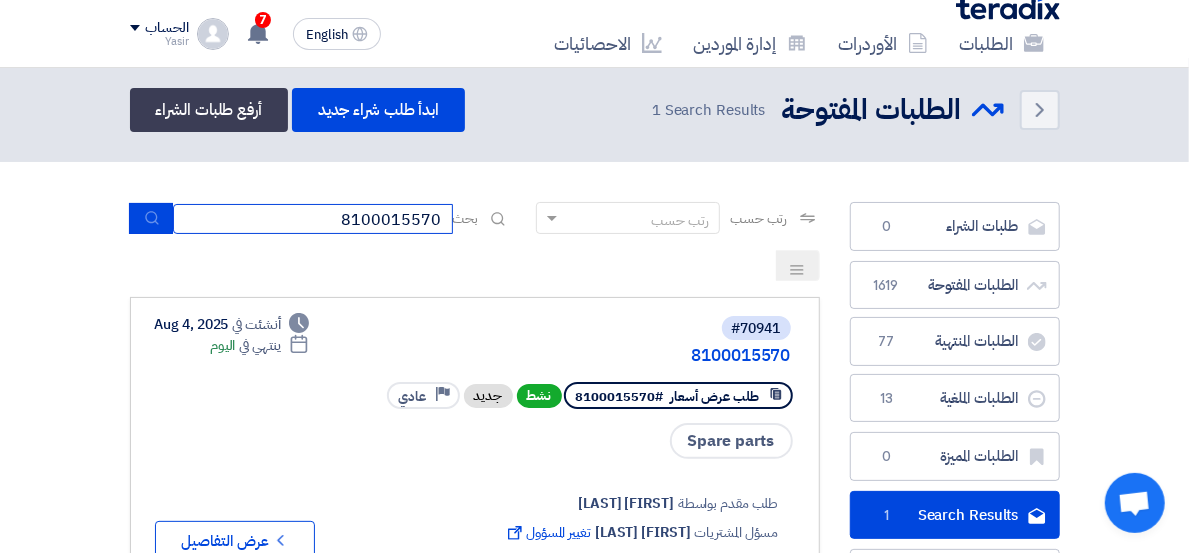 drag, startPoint x: 349, startPoint y: 218, endPoint x: 458, endPoint y: 224, distance: 109.165016 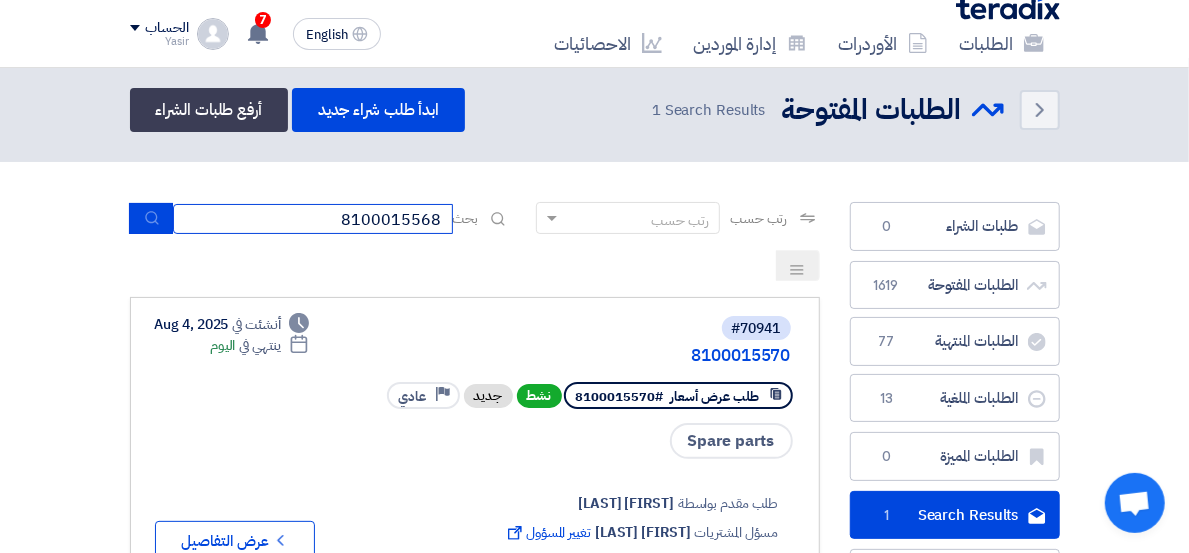 type on "8100015568" 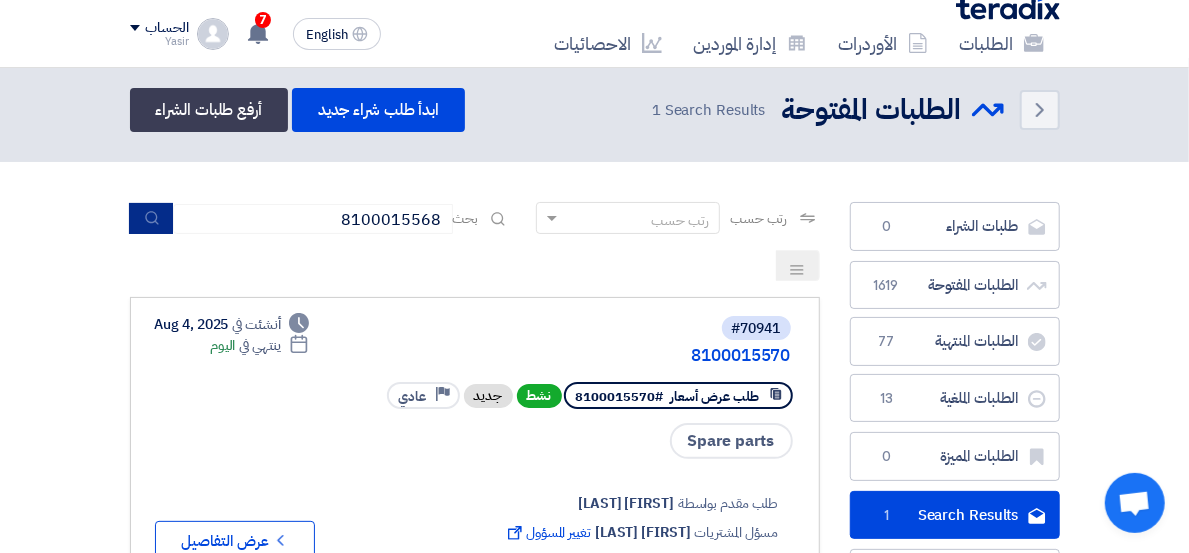 click 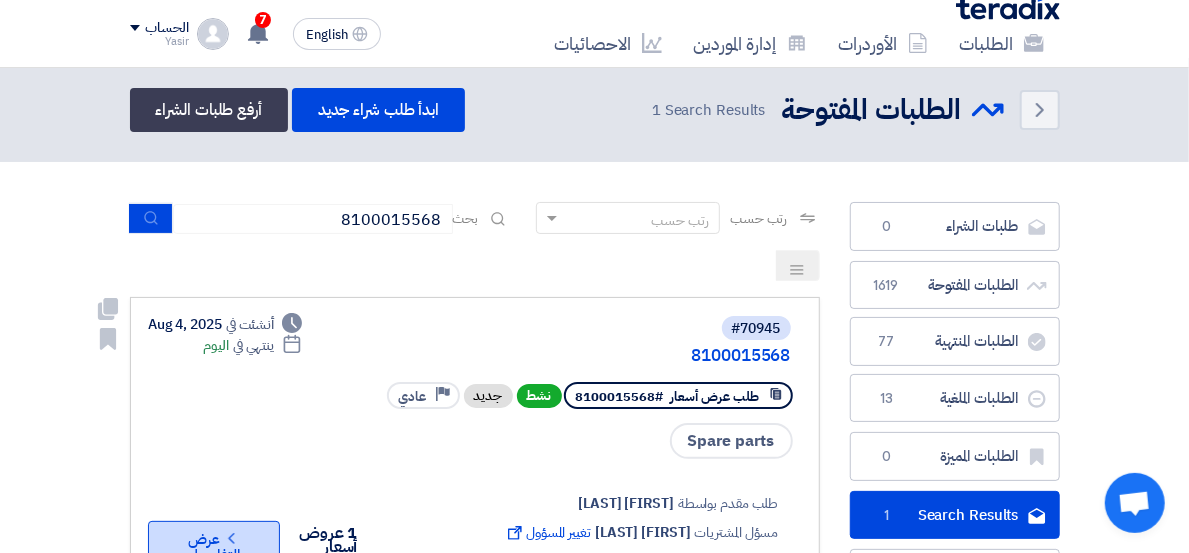 click on "Check details
عرض التفاصيل" 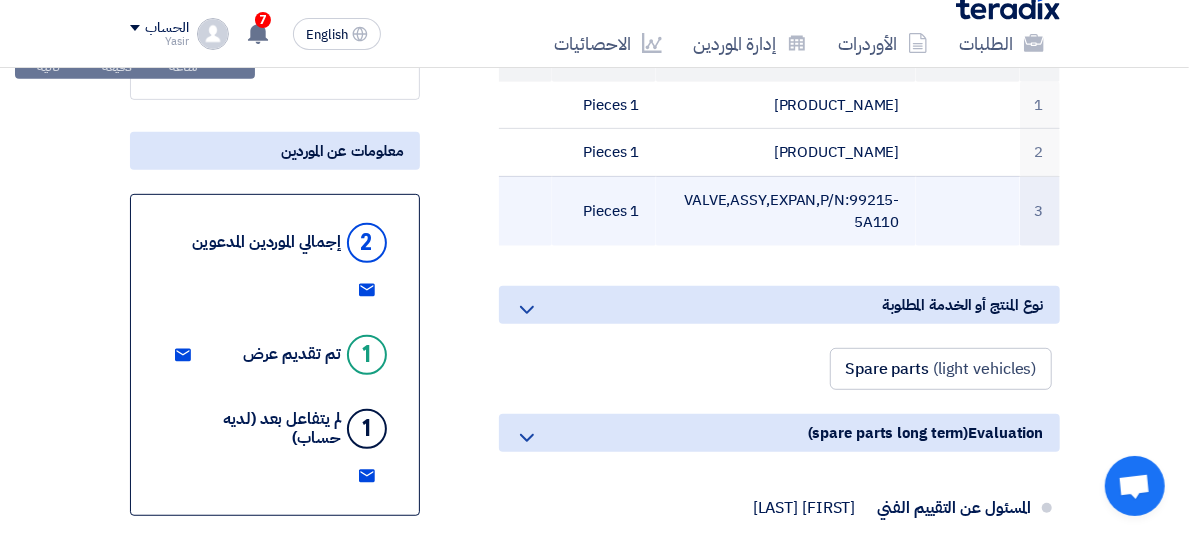 scroll, scrollTop: 444, scrollLeft: 0, axis: vertical 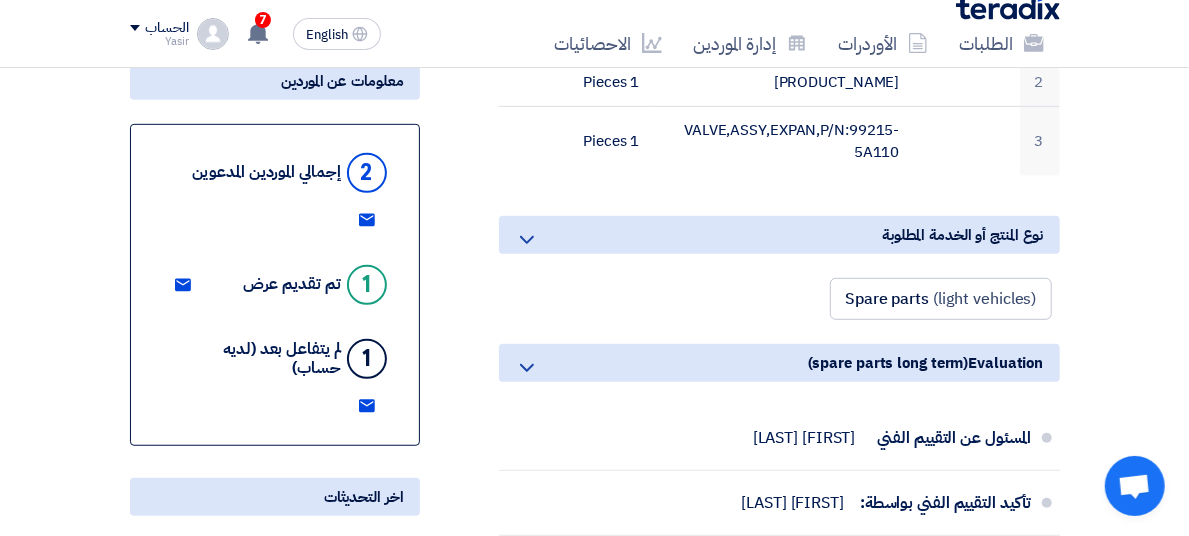 click on "1 جديد" 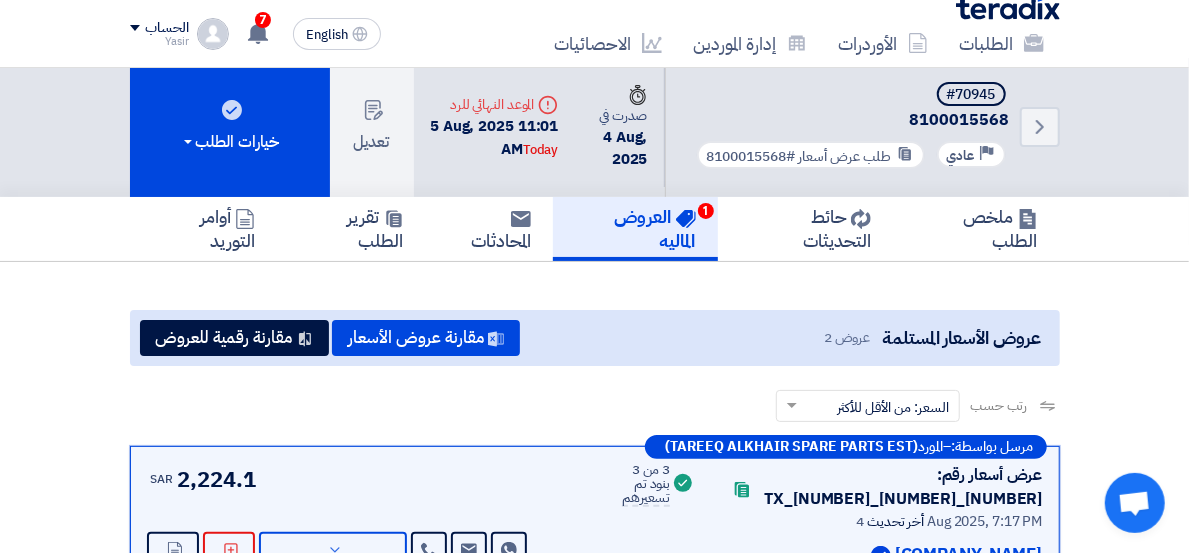 scroll, scrollTop: 222, scrollLeft: 0, axis: vertical 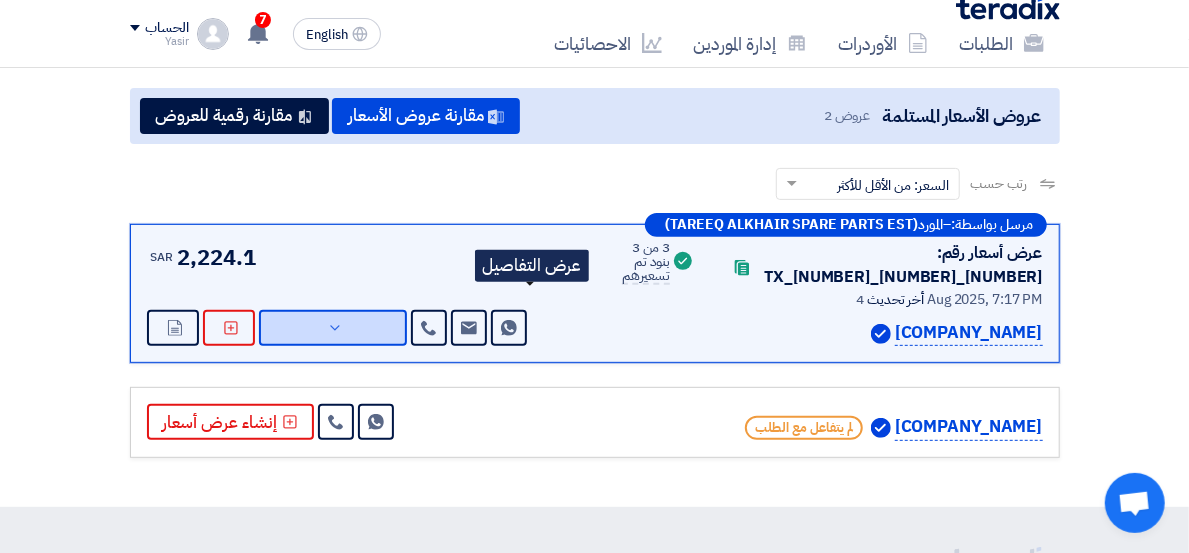 click on "عرض التفاصيل" at bounding box center [333, 328] 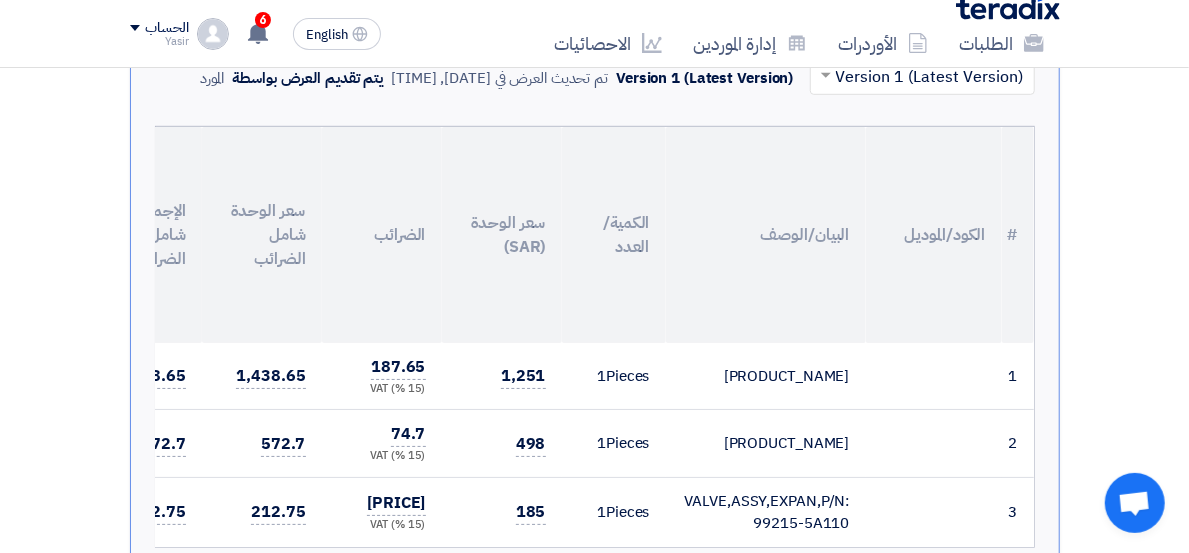 scroll, scrollTop: 666, scrollLeft: 0, axis: vertical 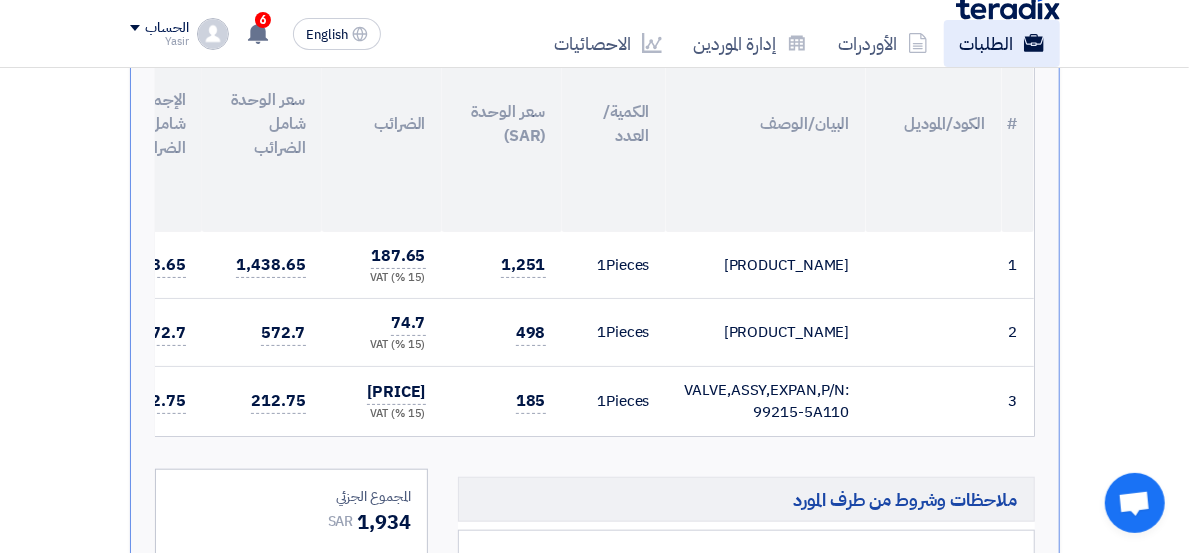 click on "الطلبات" 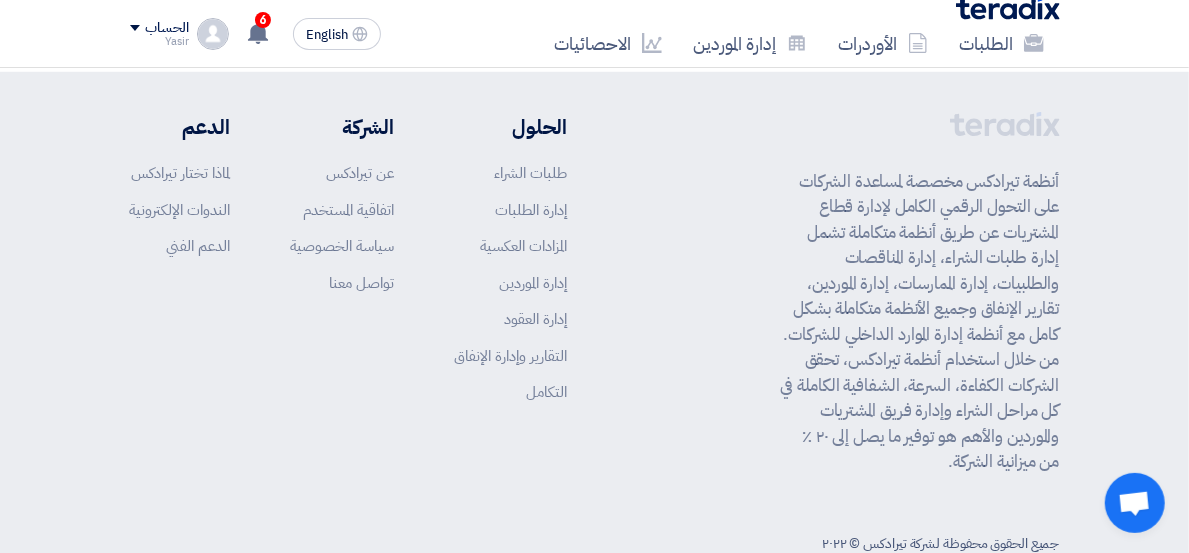 scroll, scrollTop: 0, scrollLeft: 0, axis: both 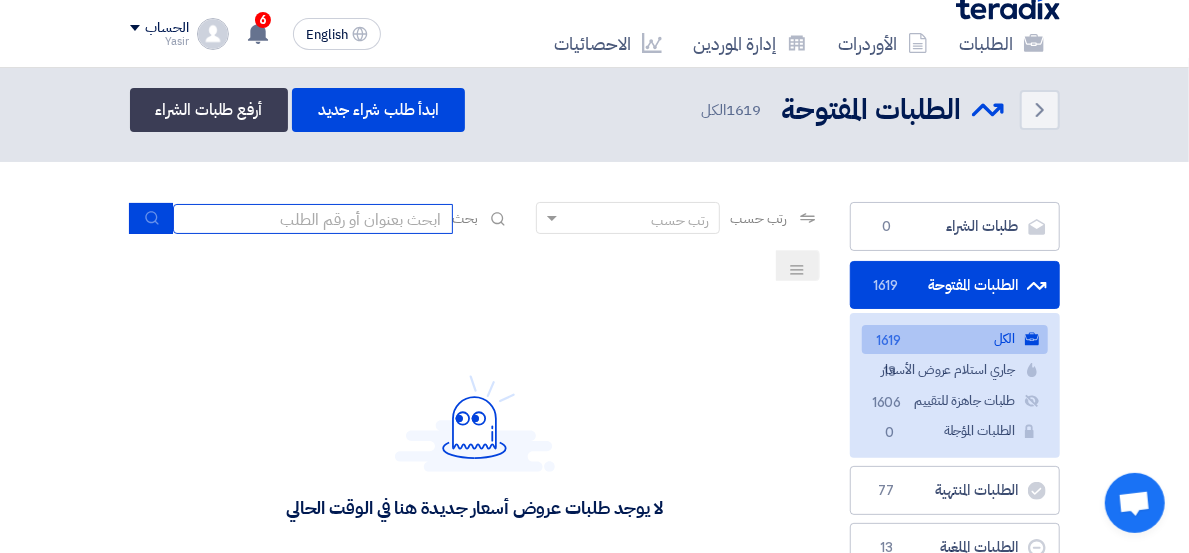 click 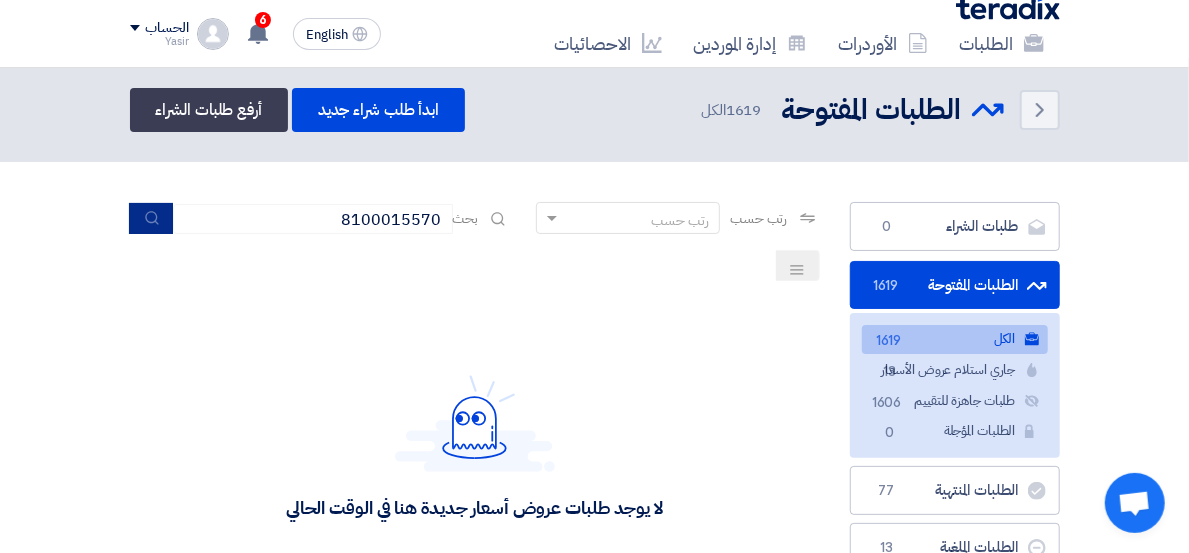 click 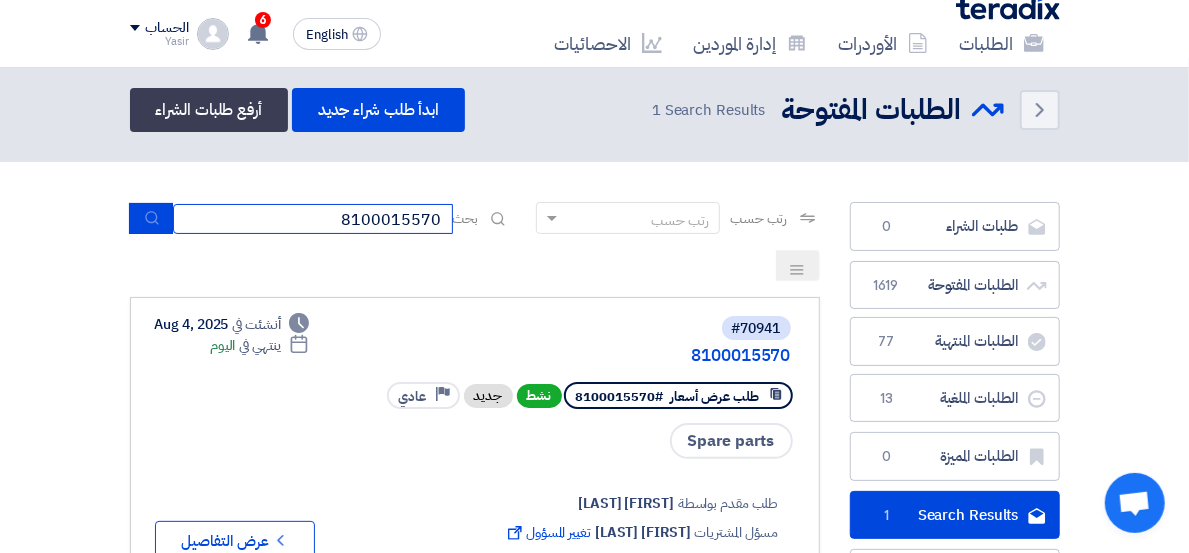 drag, startPoint x: 297, startPoint y: 212, endPoint x: 558, endPoint y: 212, distance: 261 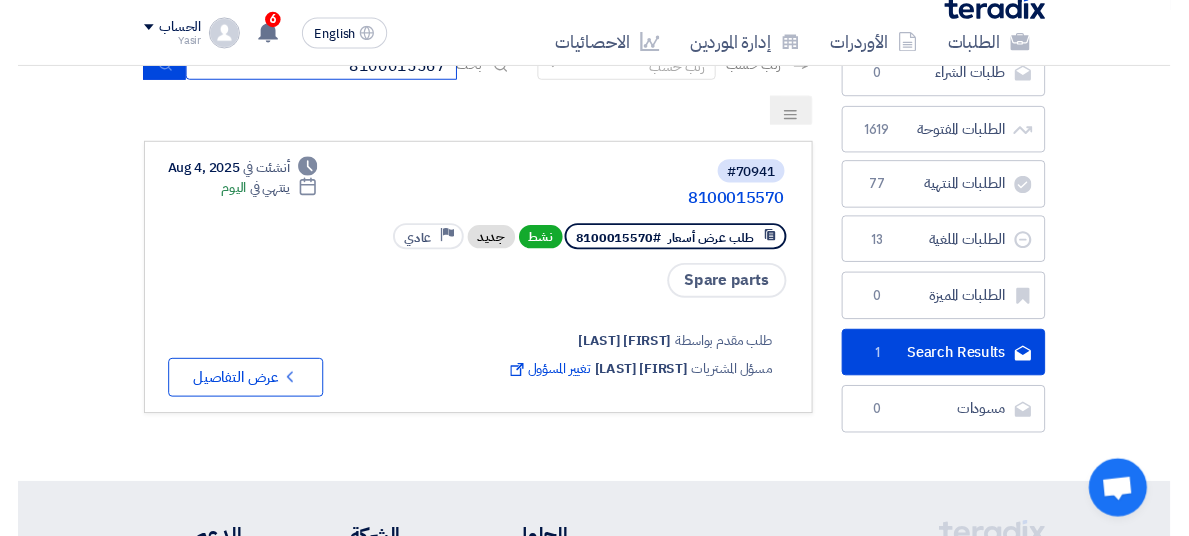 scroll, scrollTop: 0, scrollLeft: 0, axis: both 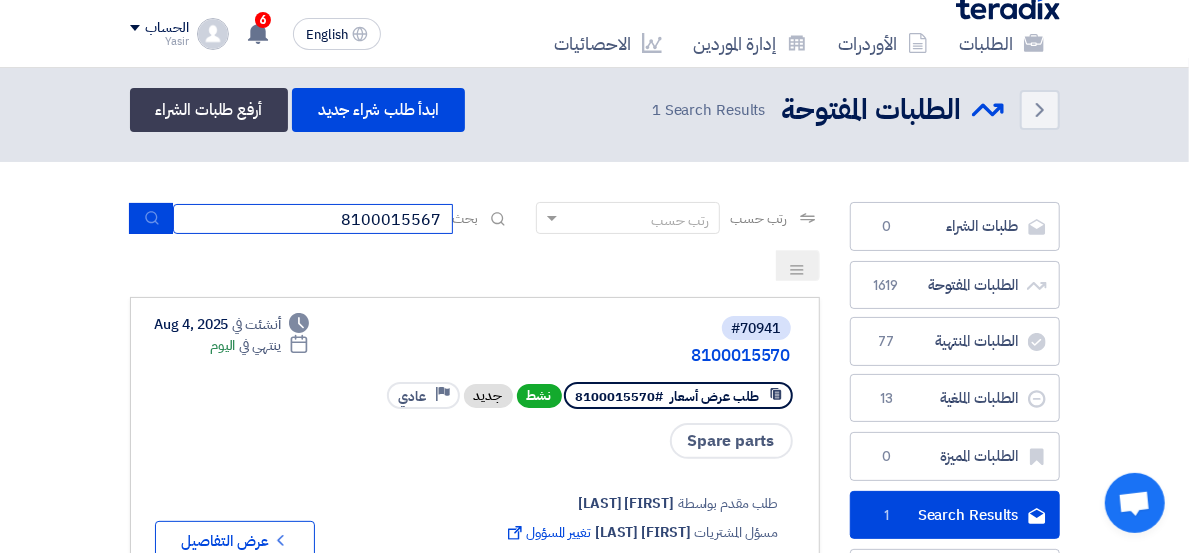 drag, startPoint x: 345, startPoint y: 211, endPoint x: 522, endPoint y: 232, distance: 178.24141 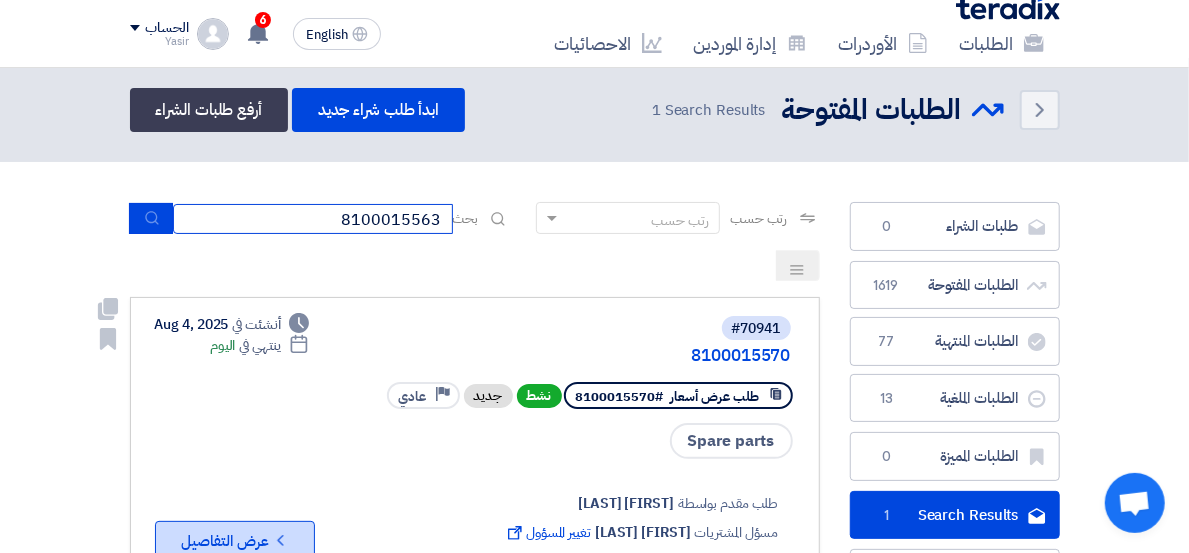 type on "8100015563" 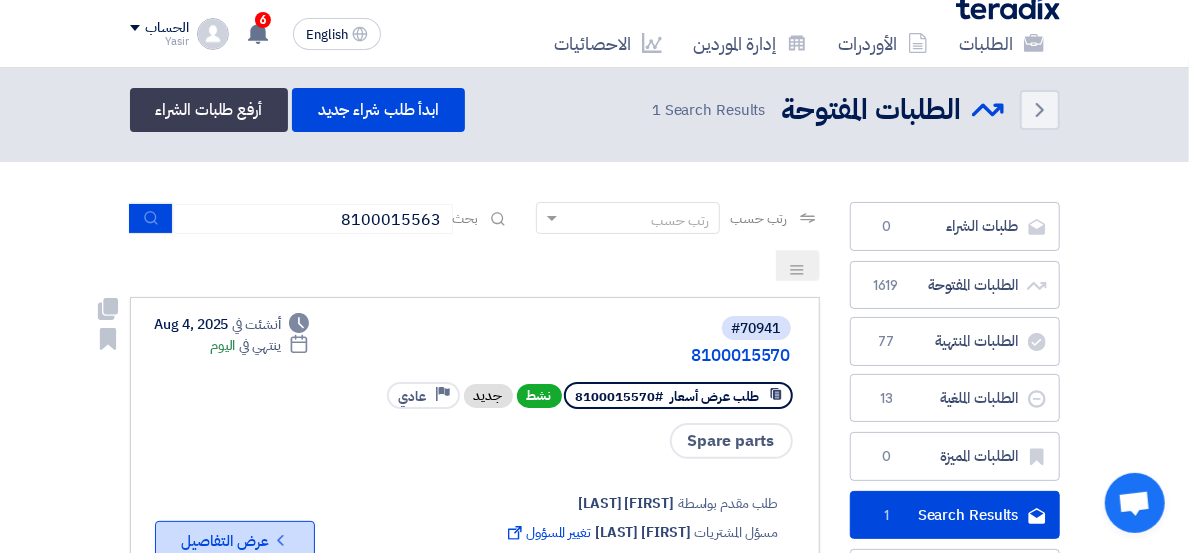 click on "Check details
عرض التفاصيل" 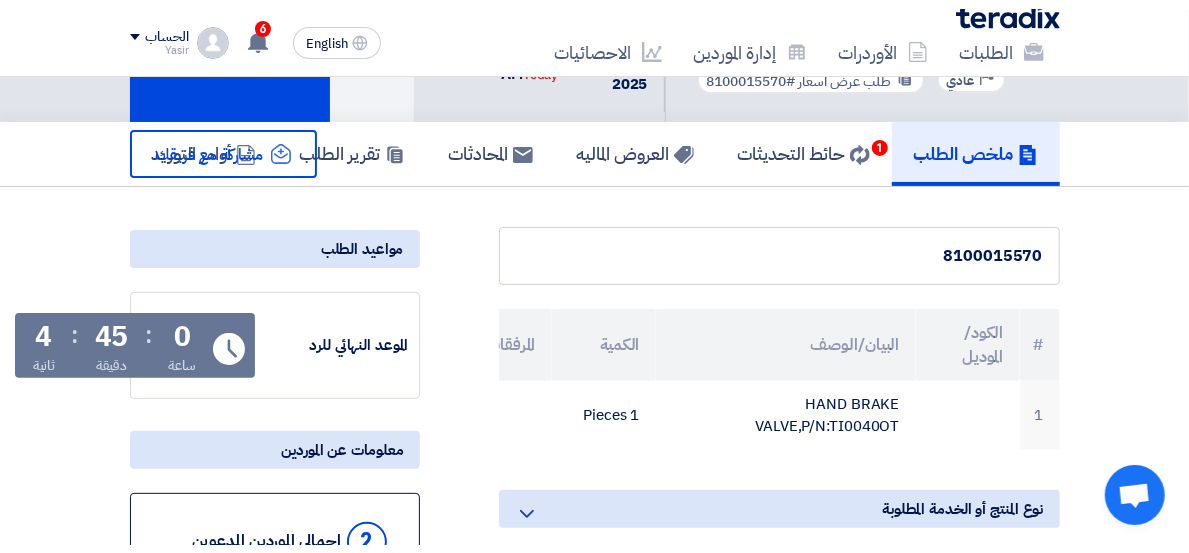scroll, scrollTop: 0, scrollLeft: 0, axis: both 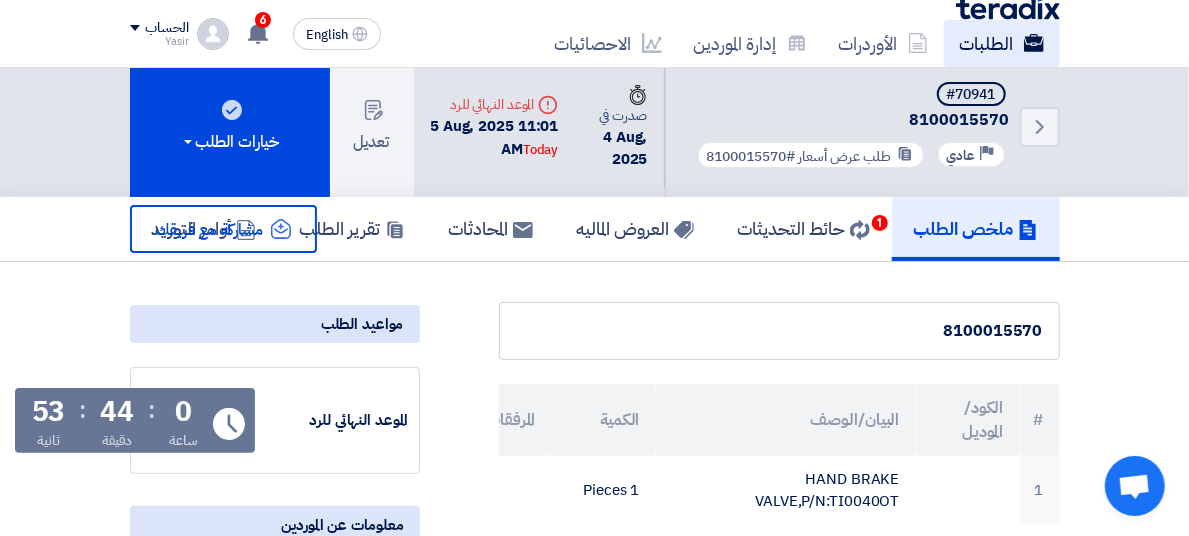 click on "الطلبات" 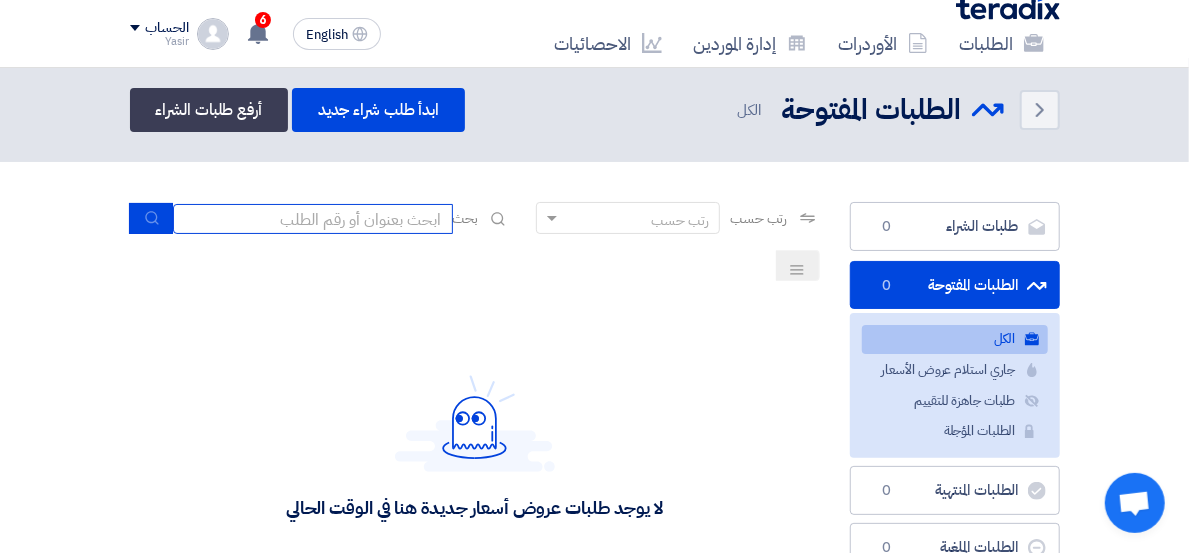 click 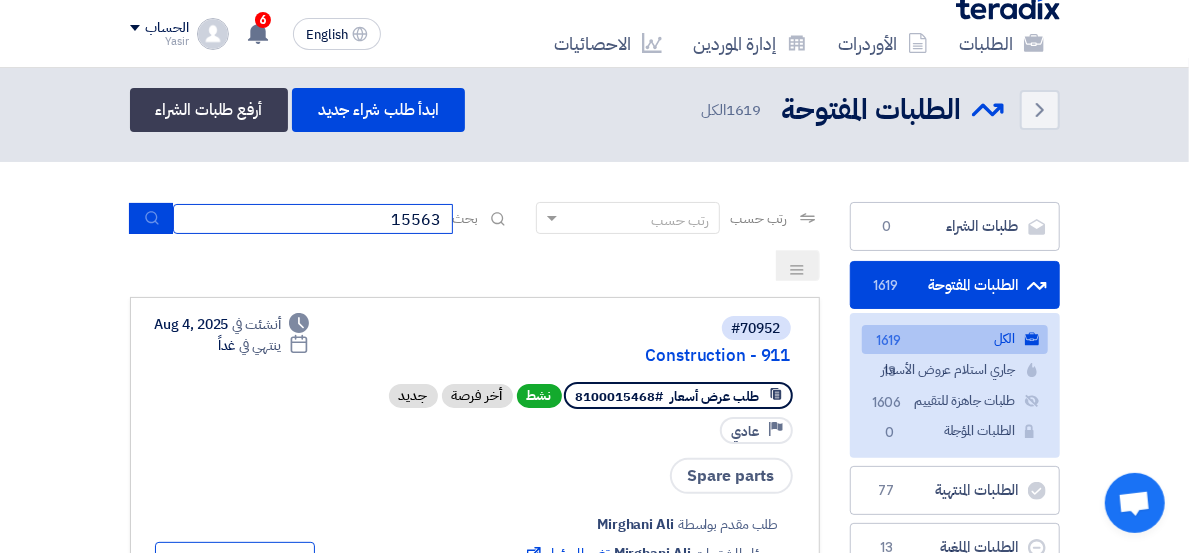 type on "15563" 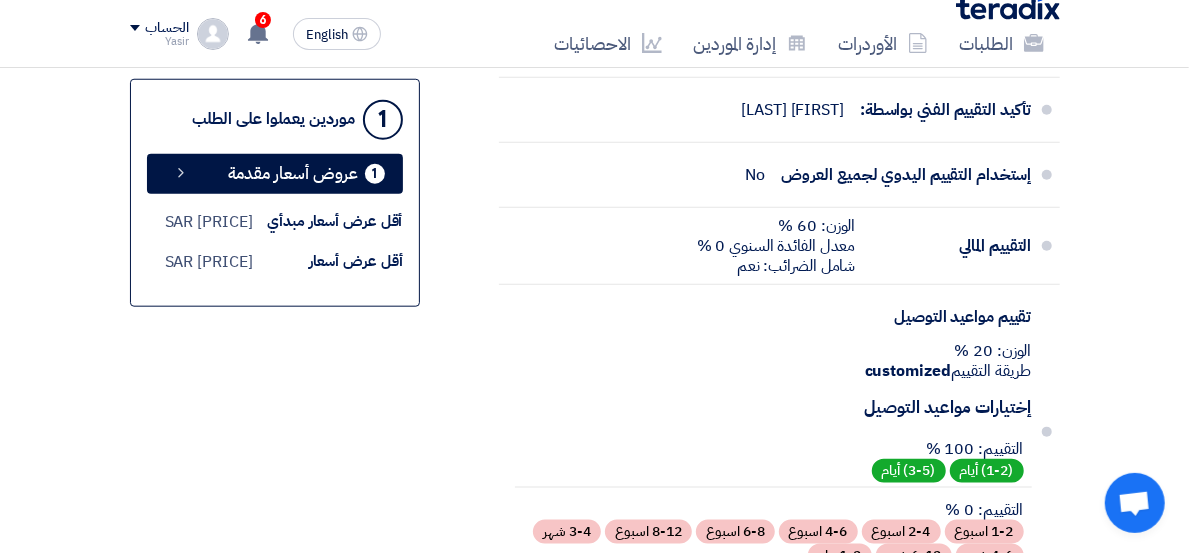 scroll, scrollTop: 666, scrollLeft: 0, axis: vertical 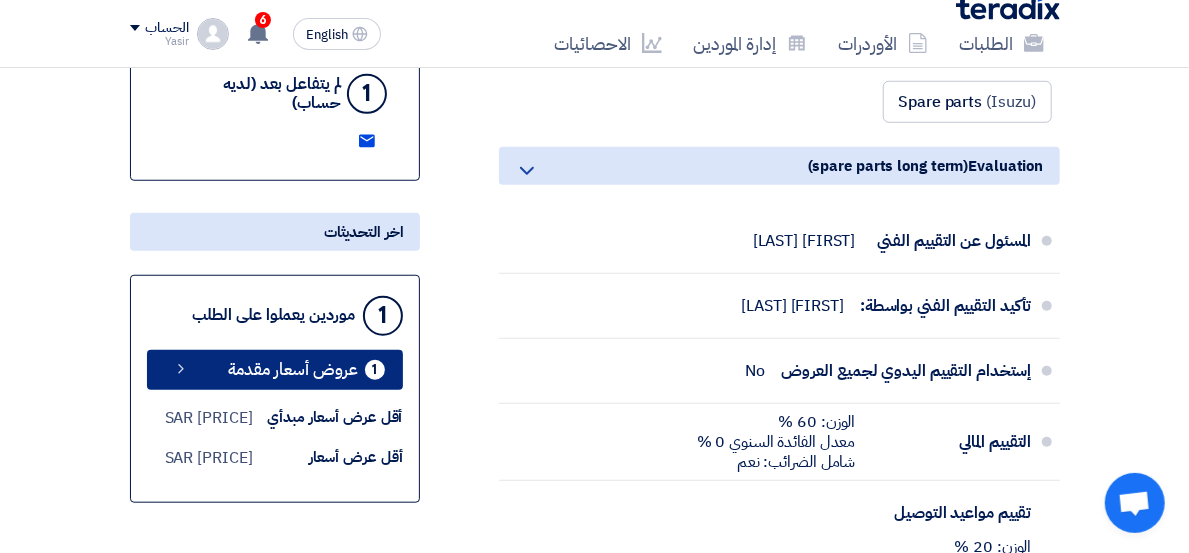click on "عروض أسعار مقدمة" 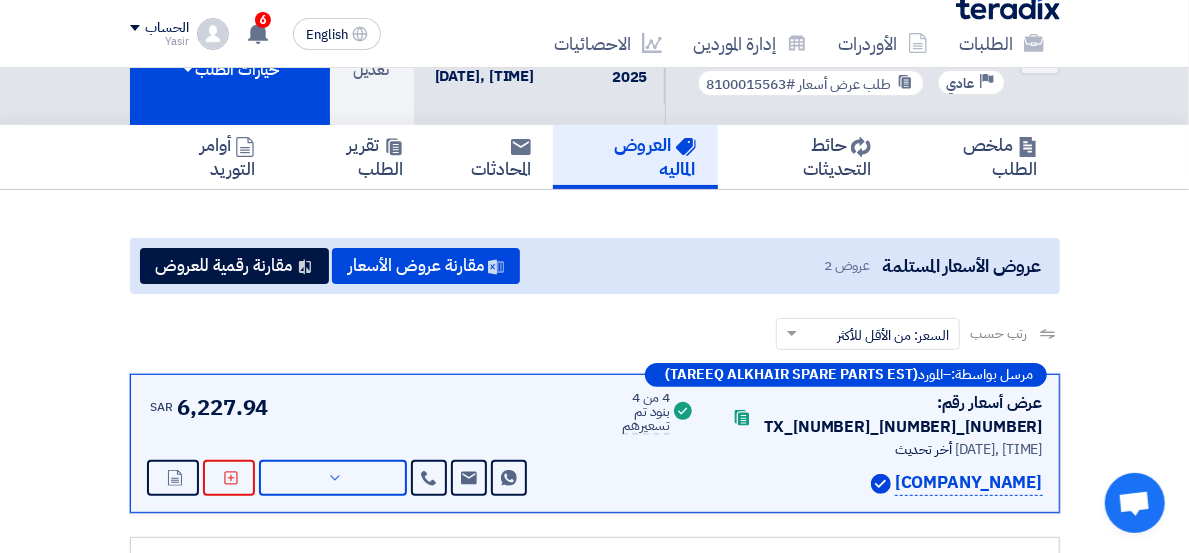 scroll, scrollTop: 0, scrollLeft: 0, axis: both 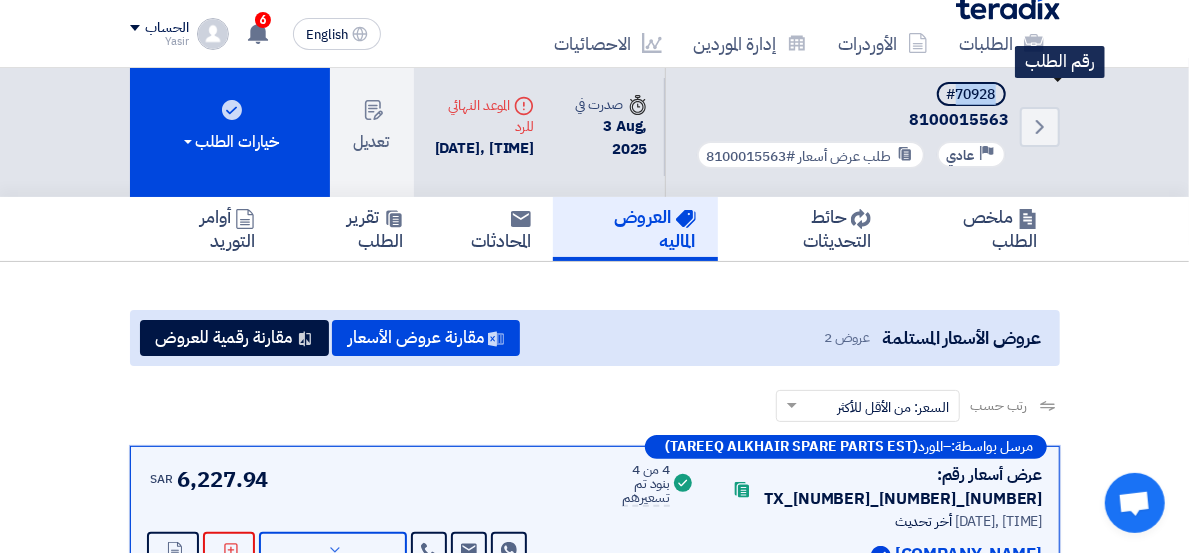drag, startPoint x: 1044, startPoint y: 96, endPoint x: 1091, endPoint y: 95, distance: 47.010635 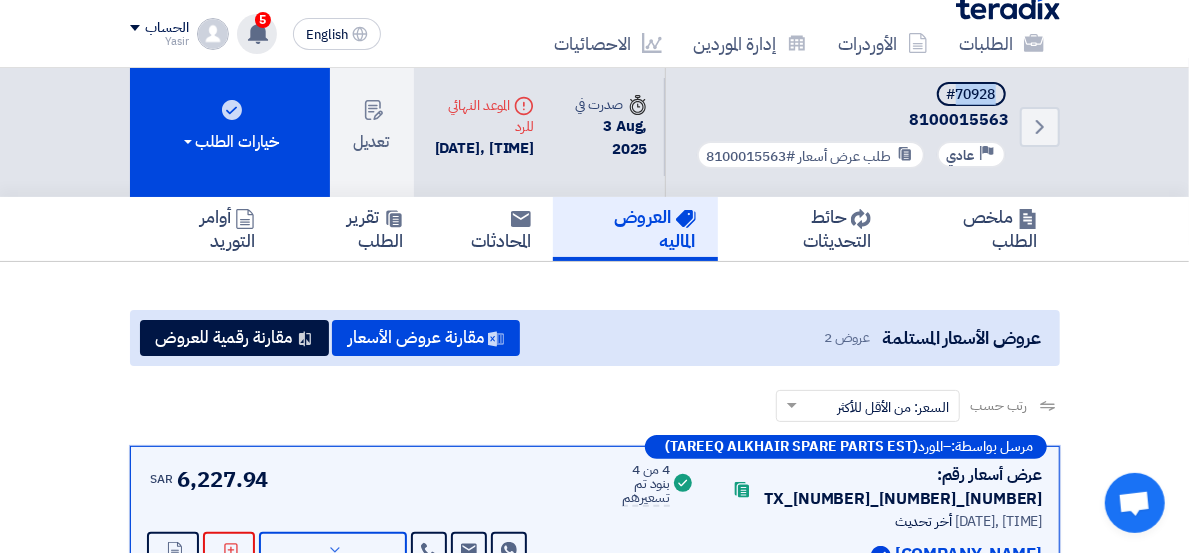 click on "5" 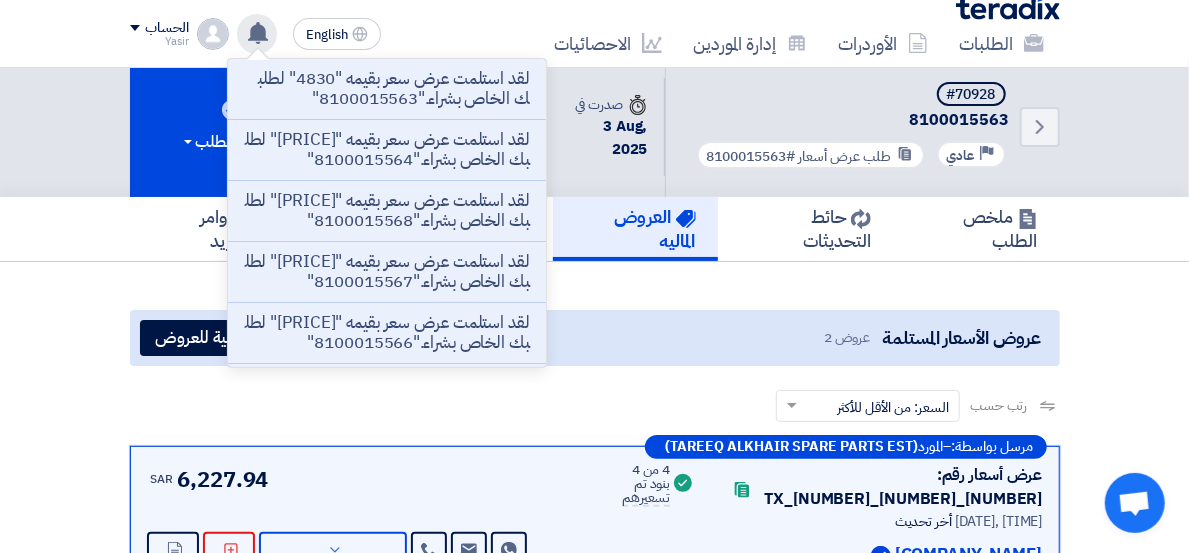 click on "لقد استلمت عرض سعر بقيمه  "4830"  لطلبك الخاص بشراء."8100015563"" 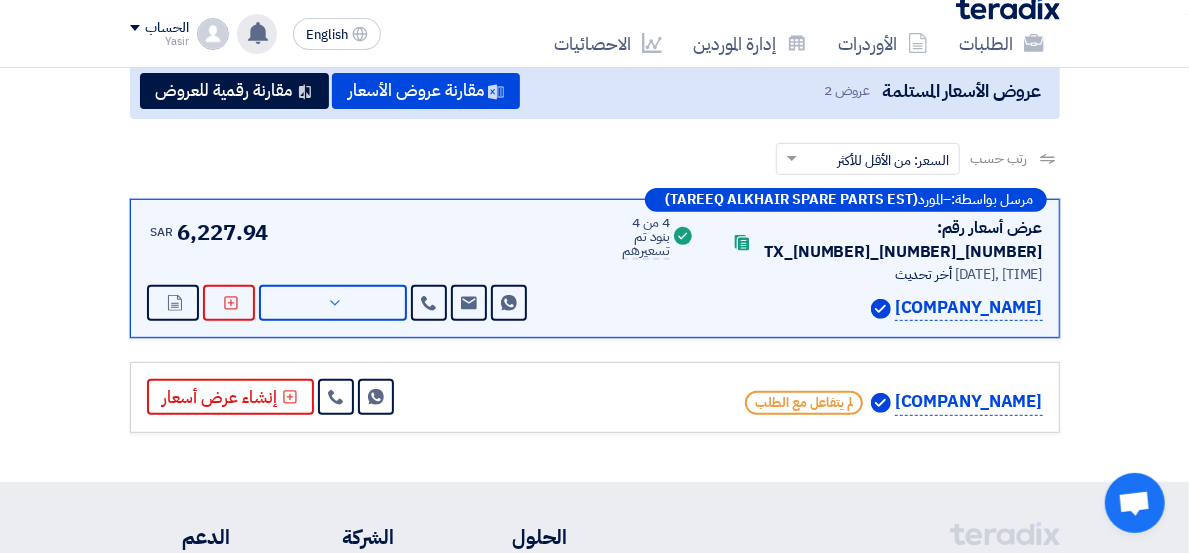 scroll, scrollTop: 111, scrollLeft: 0, axis: vertical 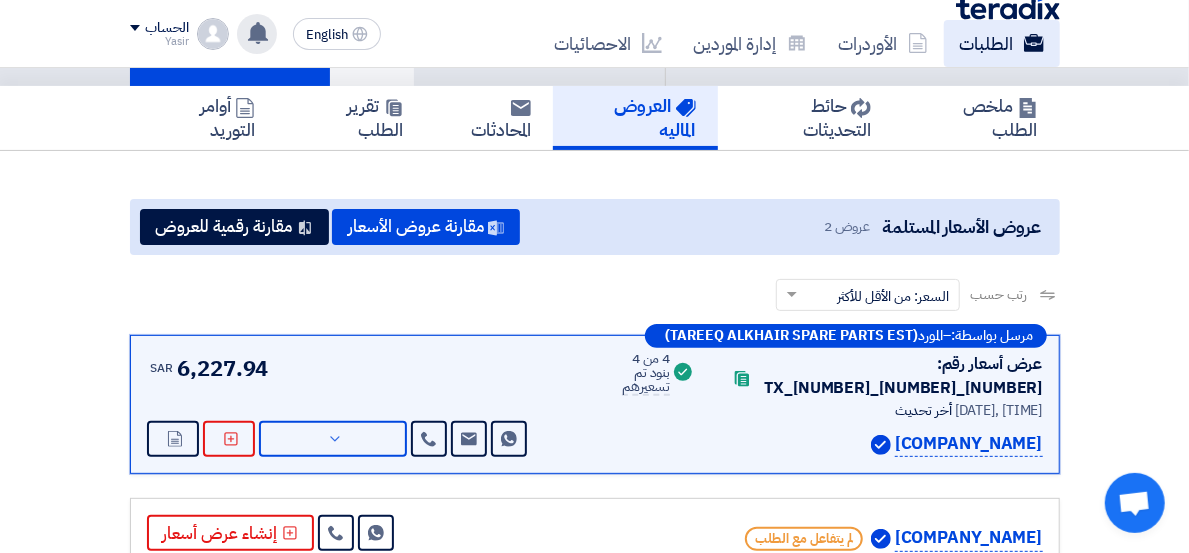 click on "الطلبات" 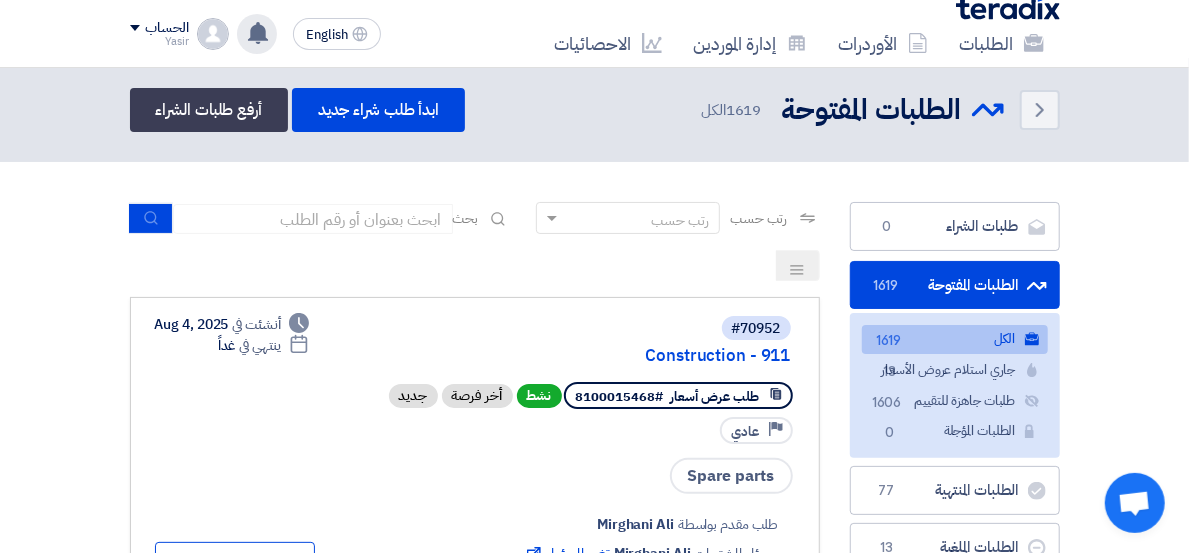 click 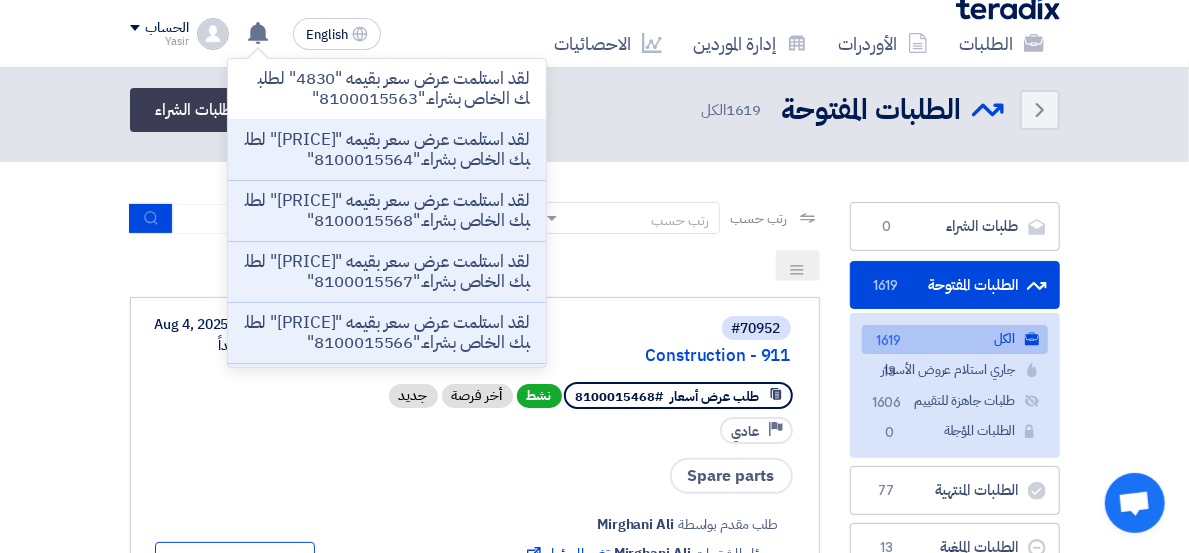 click on "Back
الطلبات المفتوحة
الطلبات المفتوحة
1619
الكل
ابدأ طلب شراء جديد
أرفع طلبات الشراء" 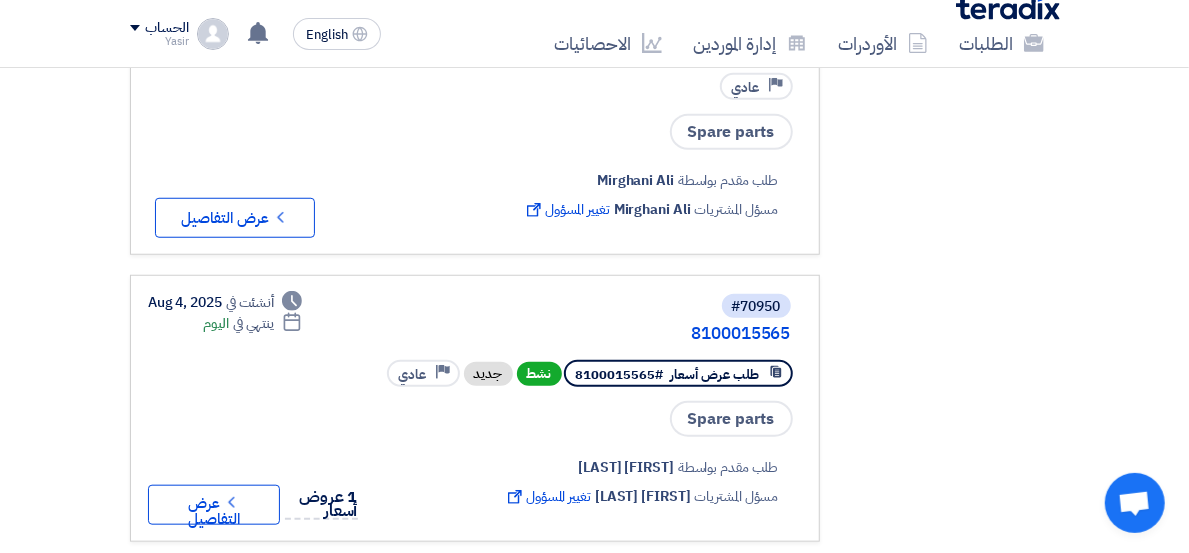 scroll, scrollTop: 0, scrollLeft: 0, axis: both 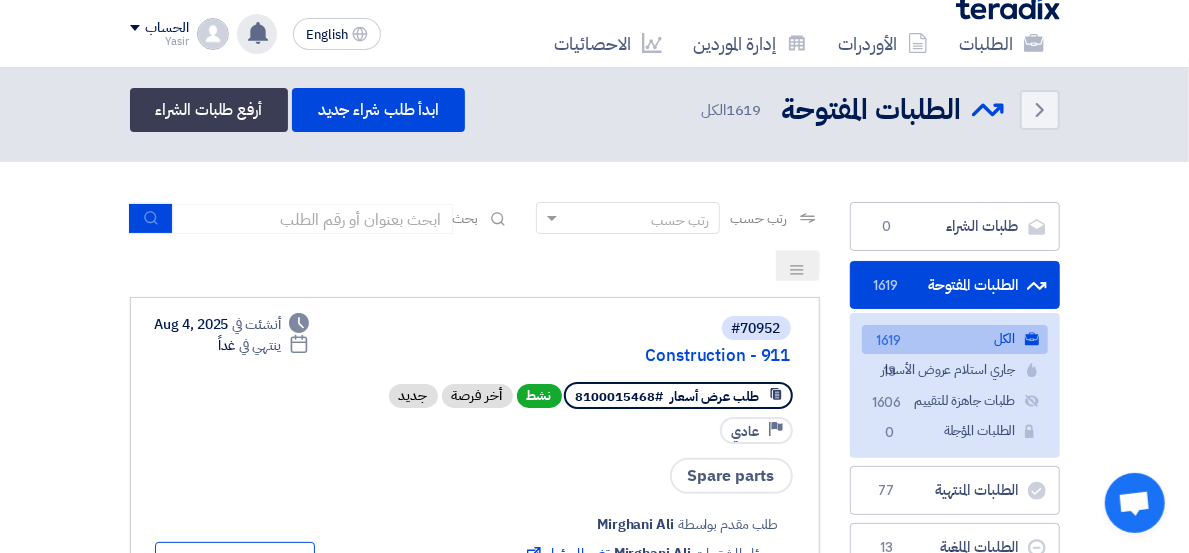 click on "لقد استلمت عرض سعر بقيمه  "4830"  لطلبك الخاص بشراء."8100015563"
[DURATION]
لقد استلمت عرض سعر بقيمه  "1008.5500000000001"  لطلبك الخاص بشراء."8100015564"
15 hours ago" 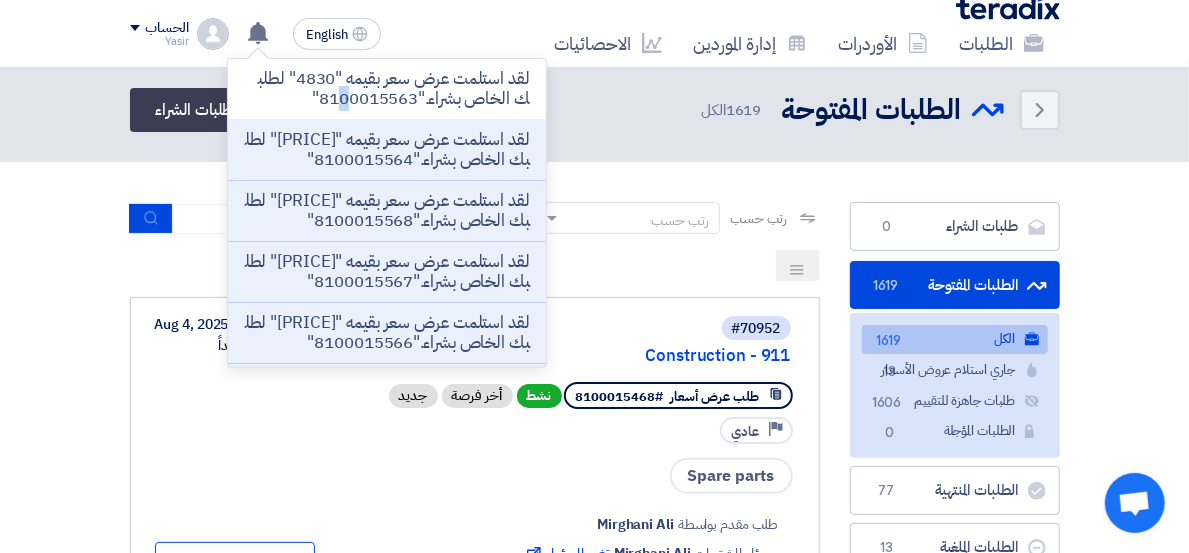 click on "لقد استلمت عرض سعر بقيمه  "4830"  لطلبك الخاص بشراء."8100015563"" 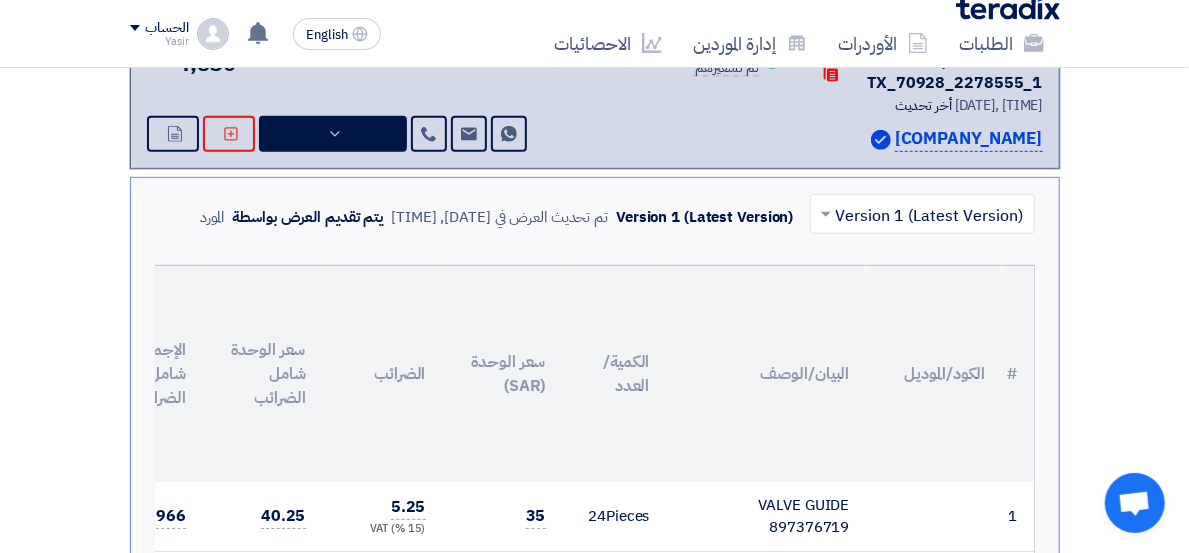 scroll, scrollTop: 82, scrollLeft: 0, axis: vertical 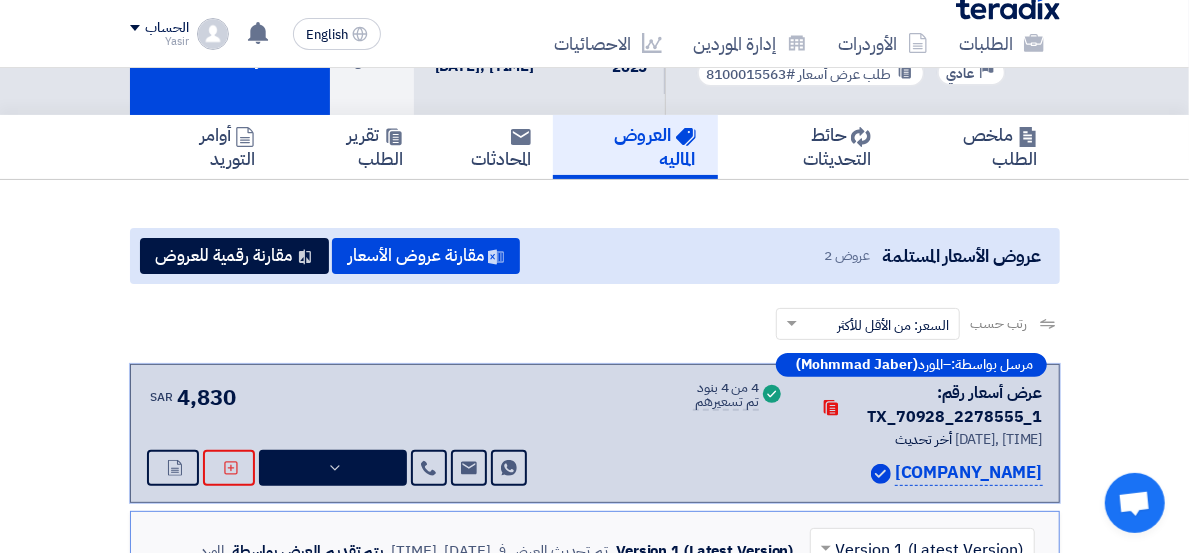 click on "رتب حسب
رتب حسب
×
السعر: من الأقل للأكثر
×" 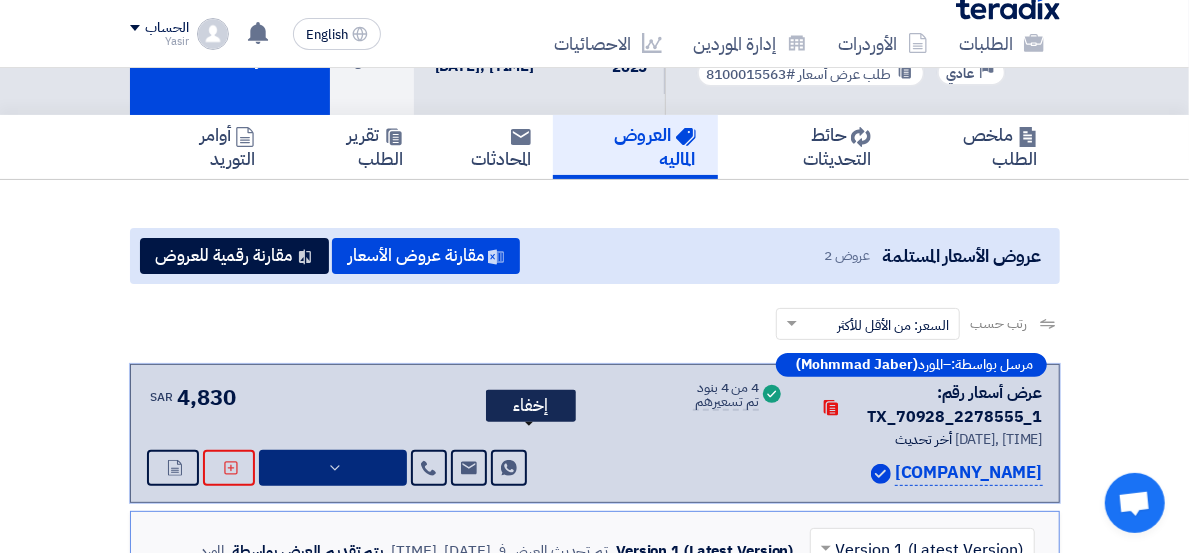click 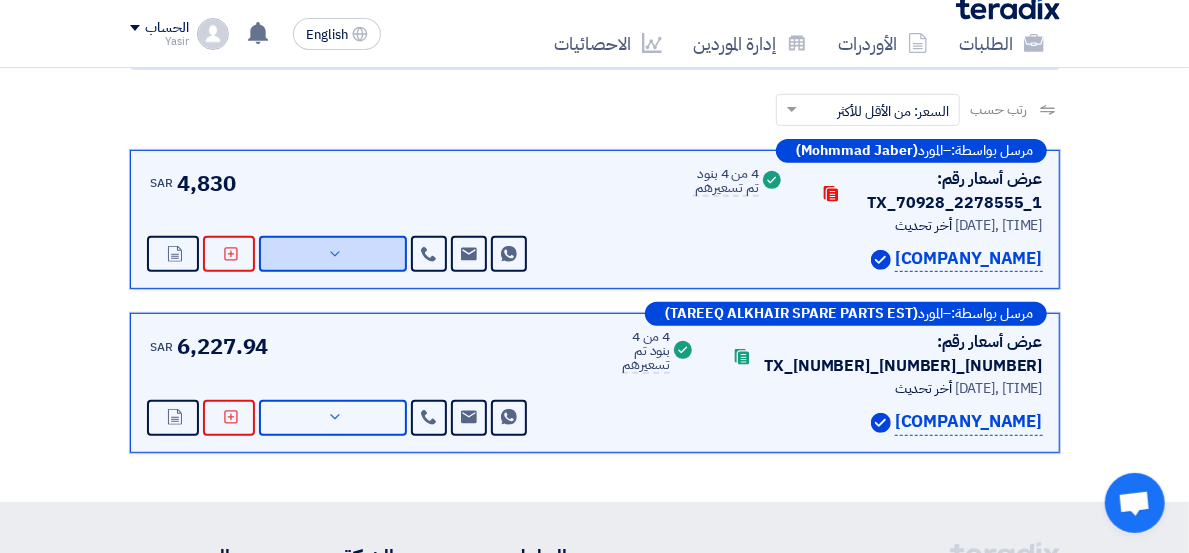 scroll, scrollTop: 304, scrollLeft: 0, axis: vertical 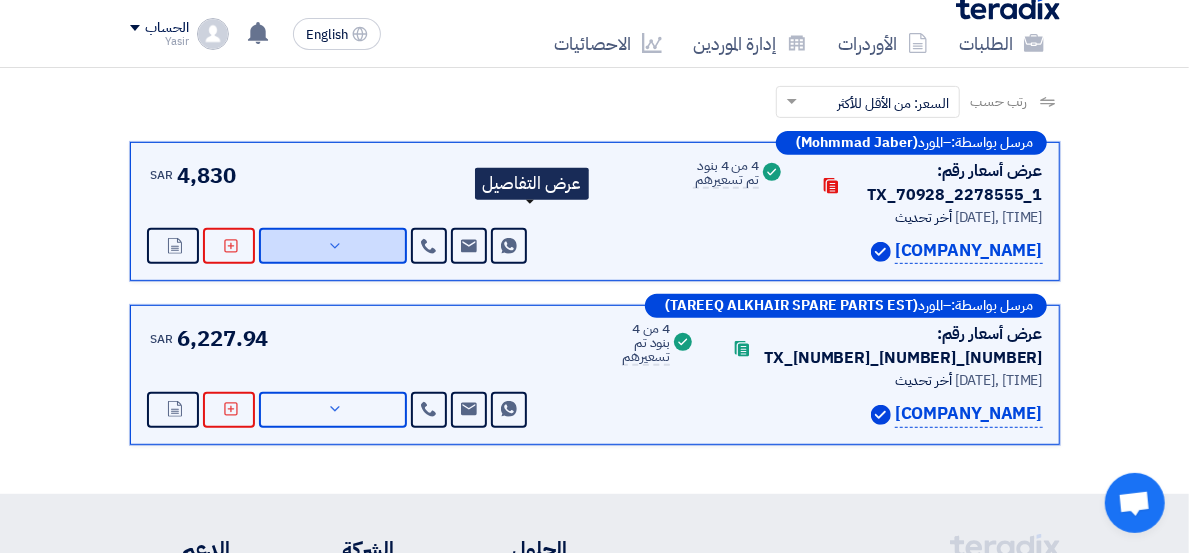 click on "عرض التفاصيل" at bounding box center (0, 0) 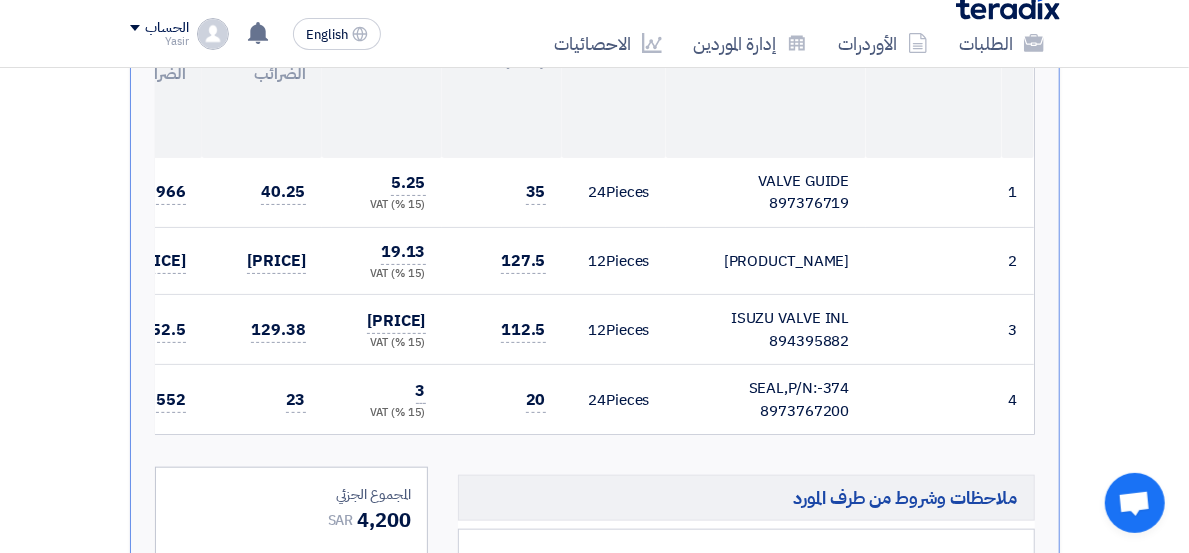 scroll, scrollTop: 860, scrollLeft: 0, axis: vertical 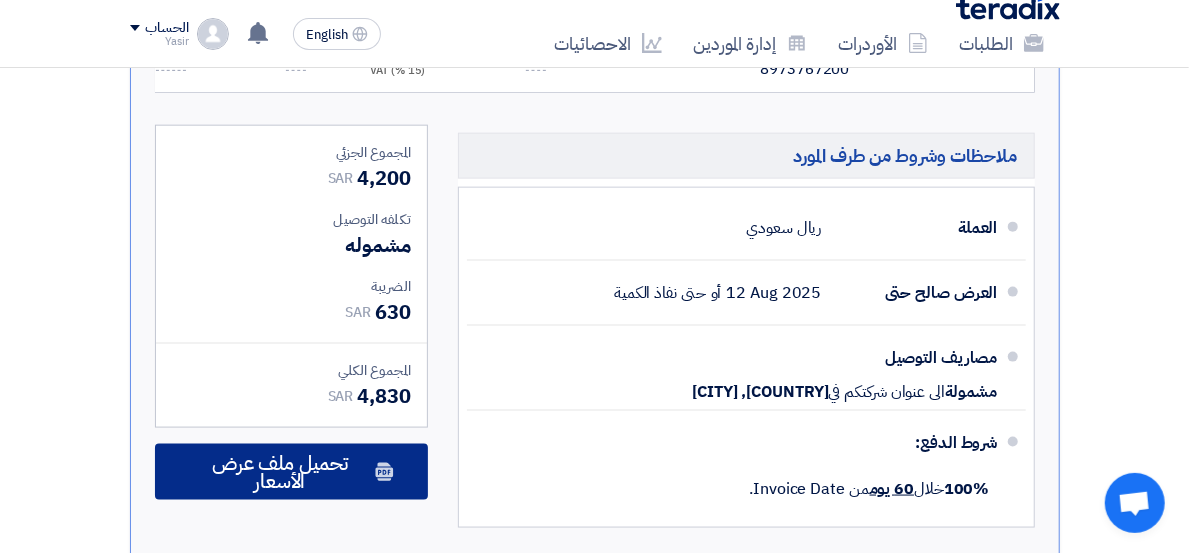 click on "تحميل ملف عرض الأسعار" at bounding box center (291, 472) 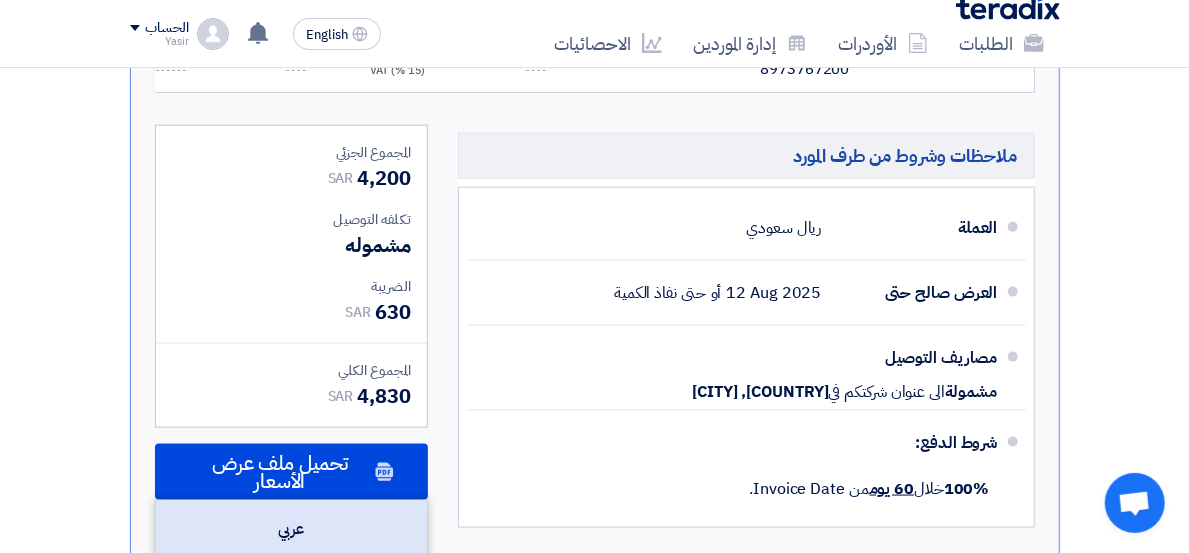 click on "عربي" at bounding box center (291, 529) 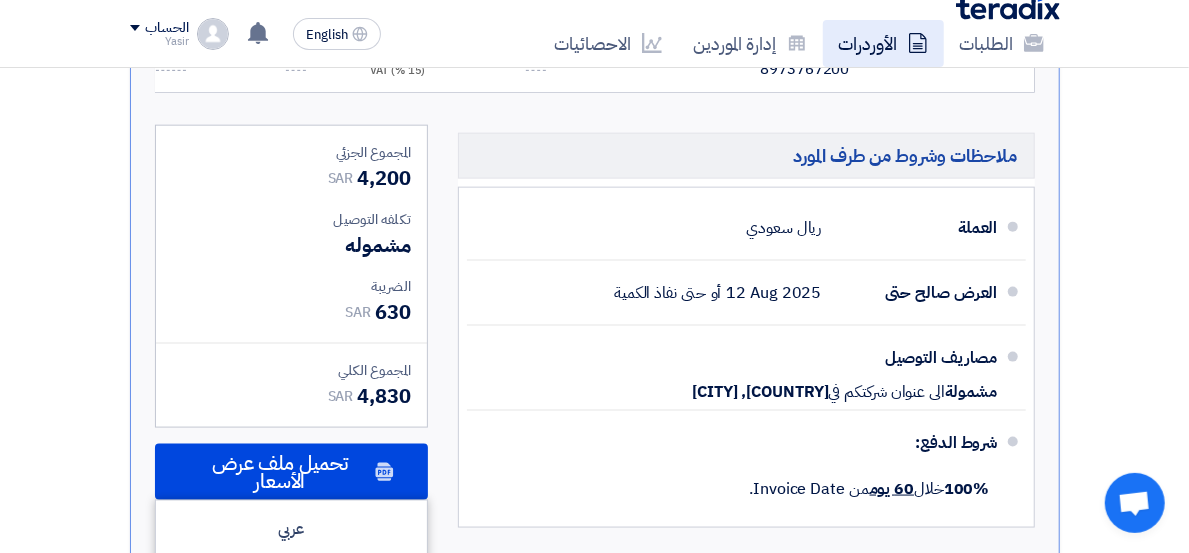 click on "الأوردرات" 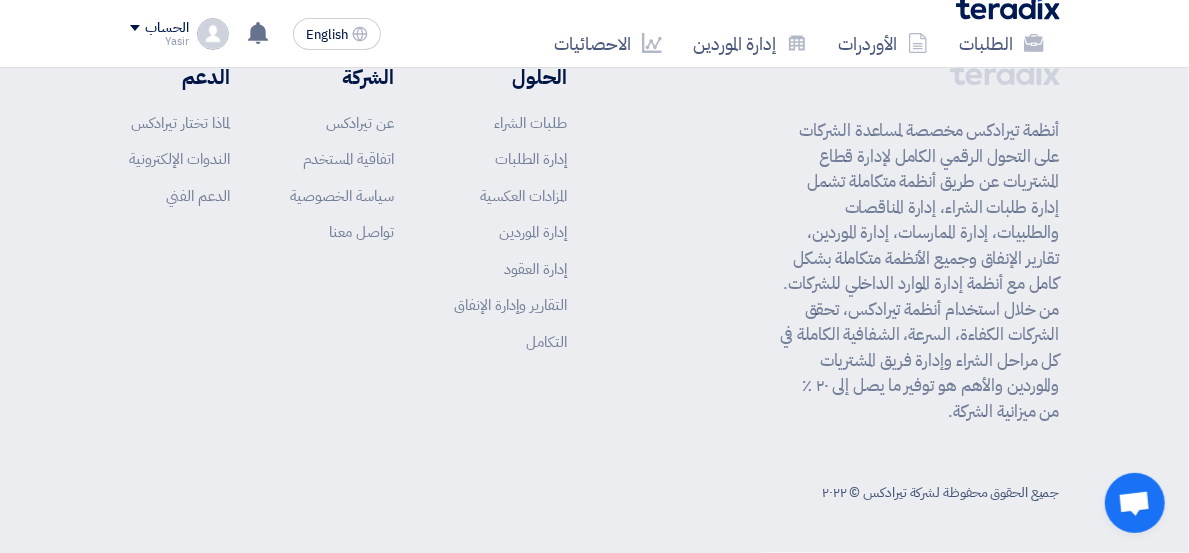 scroll, scrollTop: 0, scrollLeft: 0, axis: both 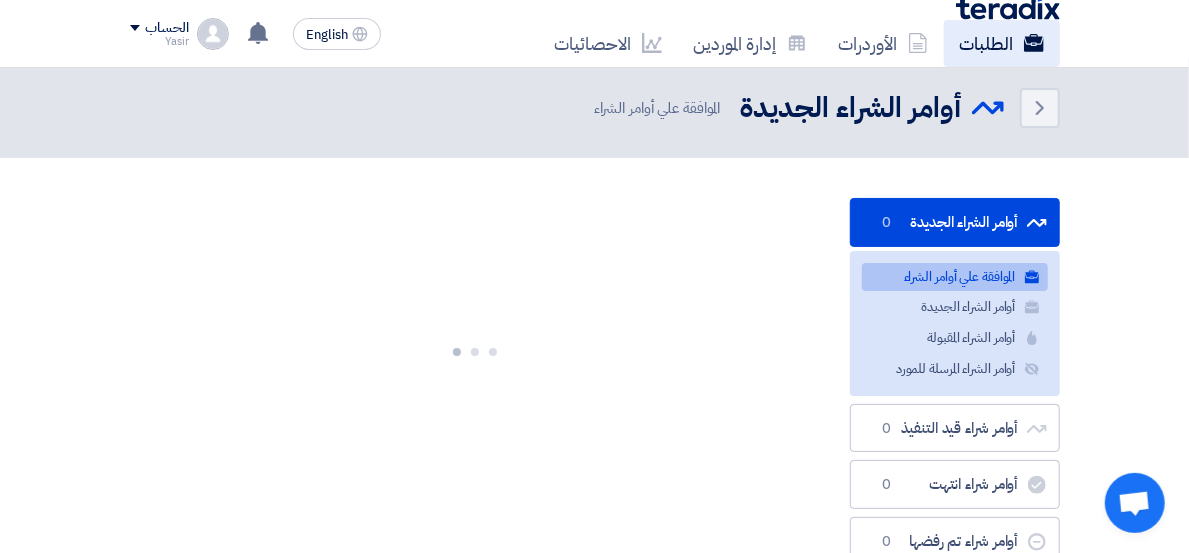 click on "الطلبات" 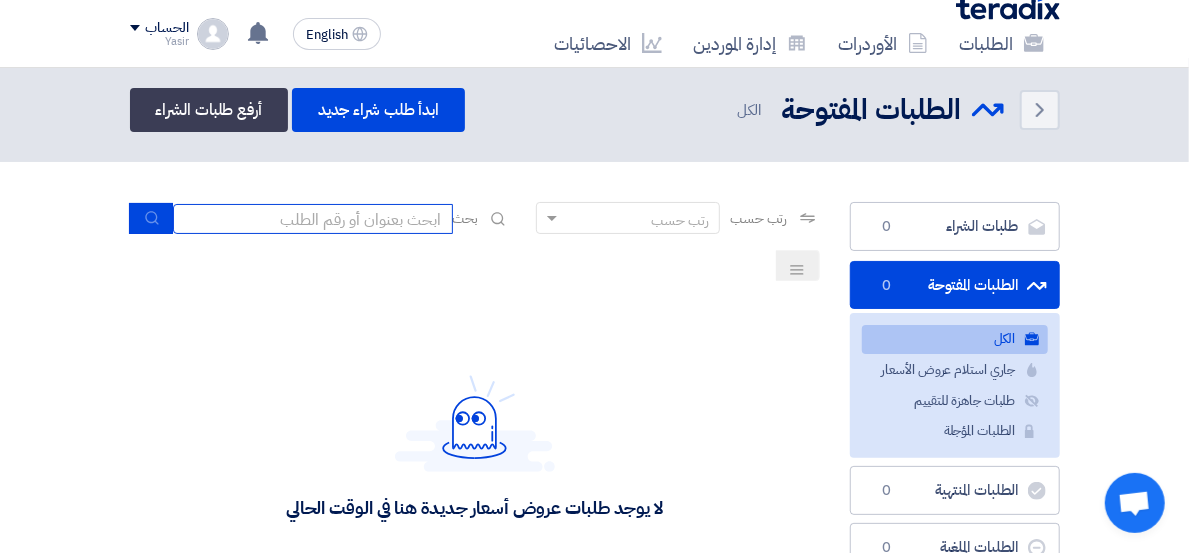 click 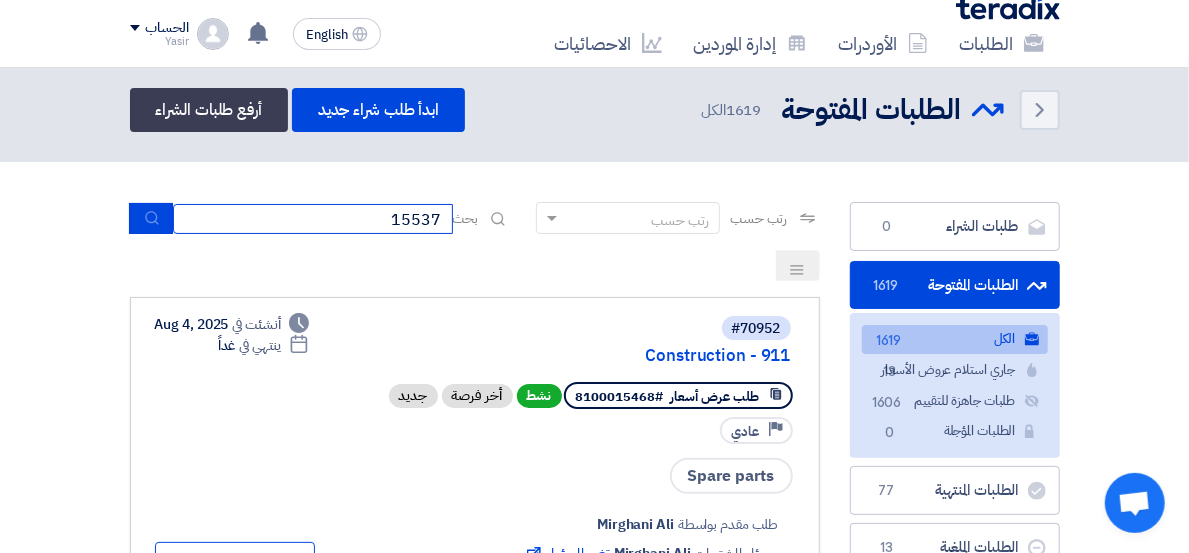 type on "15537" 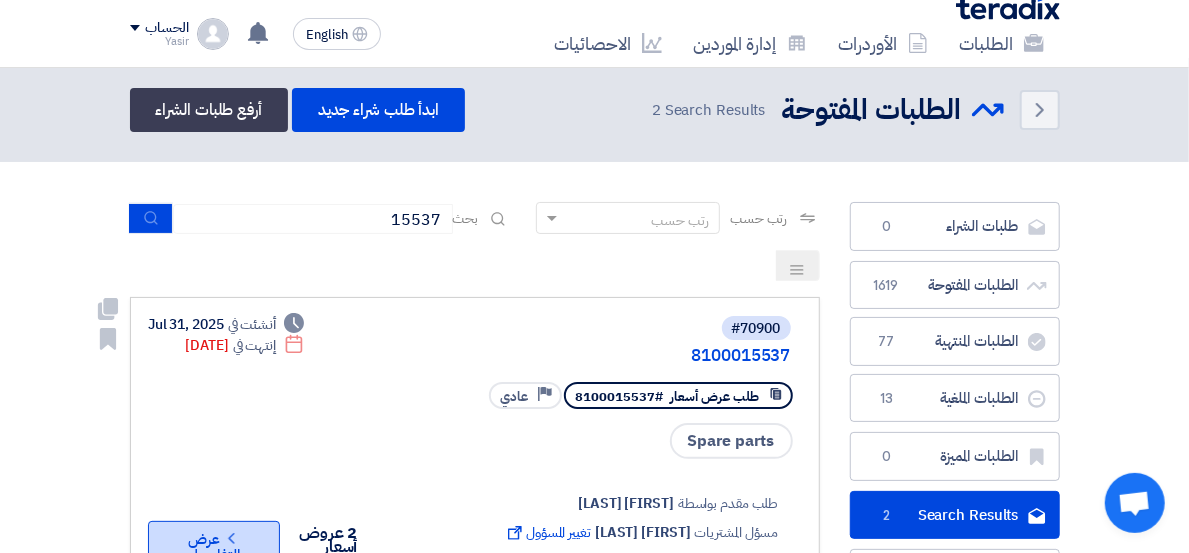click on "Check details
عرض التفاصيل" 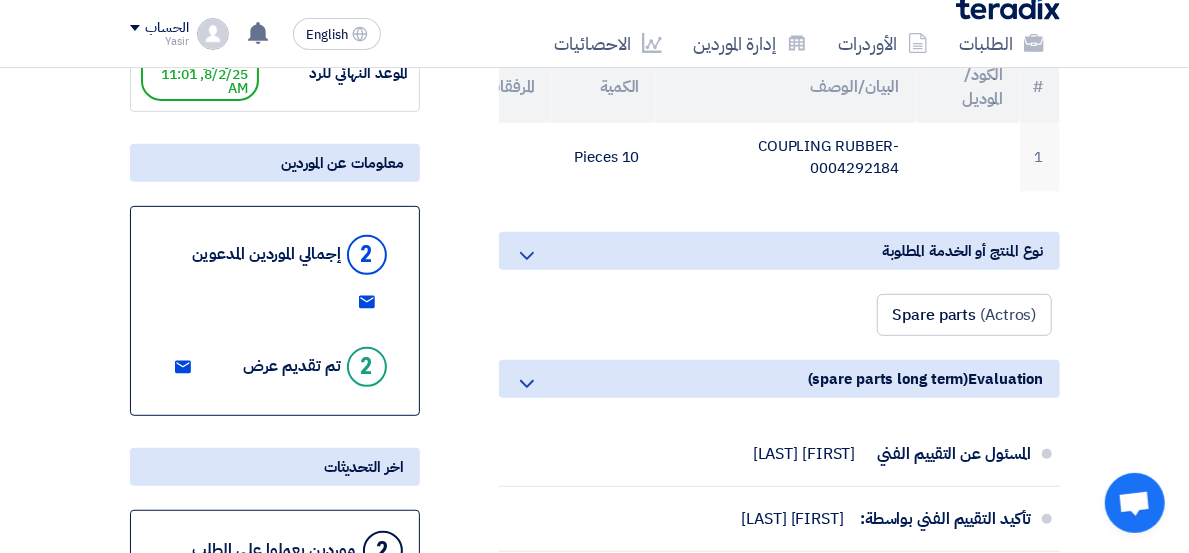 scroll, scrollTop: 555, scrollLeft: 0, axis: vertical 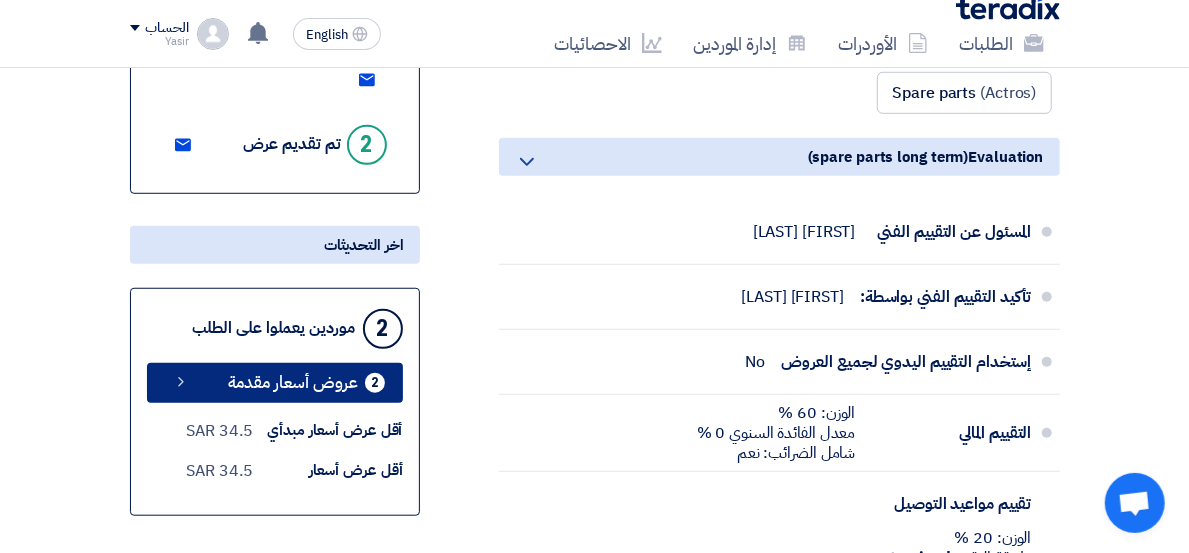 click on "عروض أسعار مقدمة" 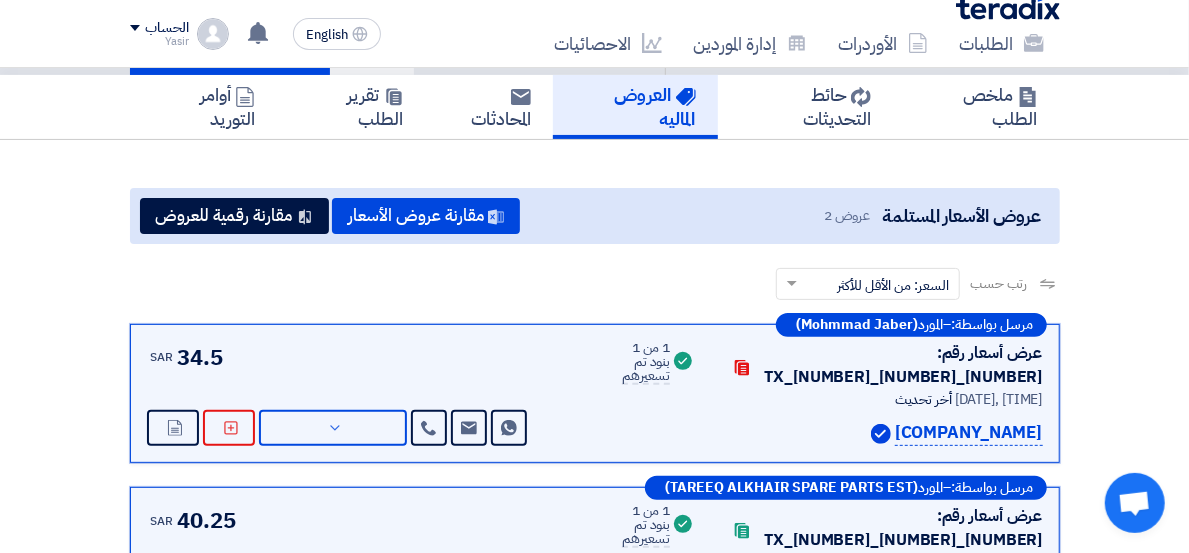 scroll, scrollTop: 333, scrollLeft: 0, axis: vertical 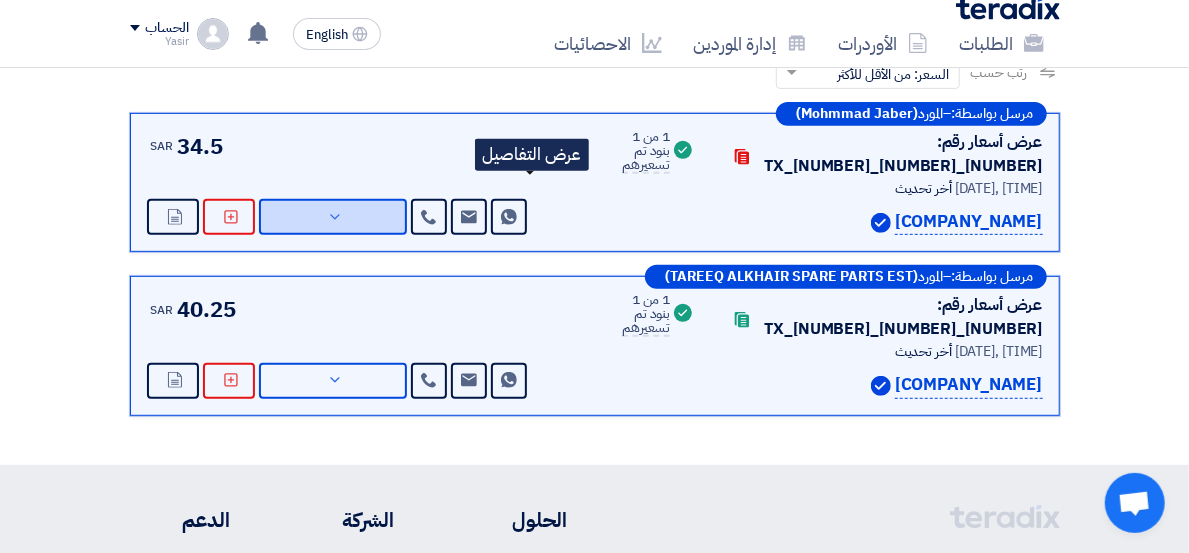 click on "عرض التفاصيل" at bounding box center (0, 0) 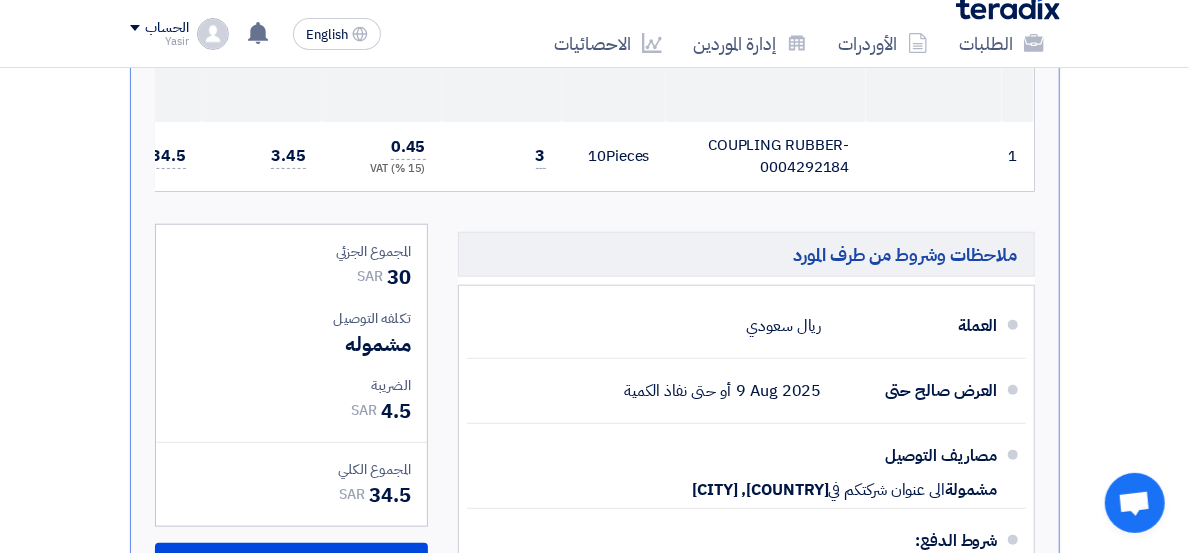 scroll, scrollTop: 777, scrollLeft: 0, axis: vertical 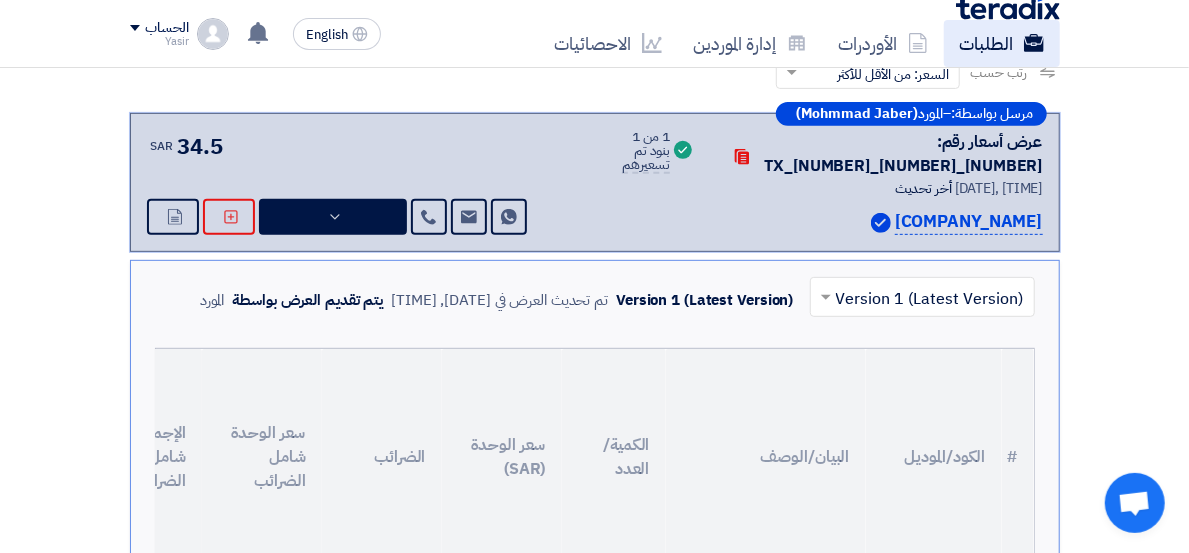 click on "الطلبات" 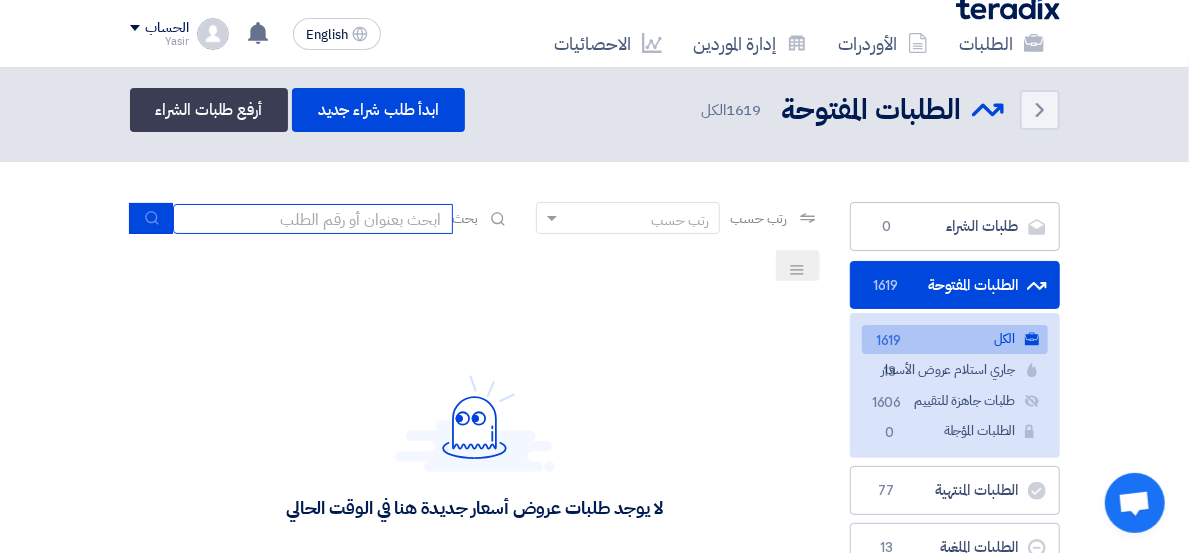 click 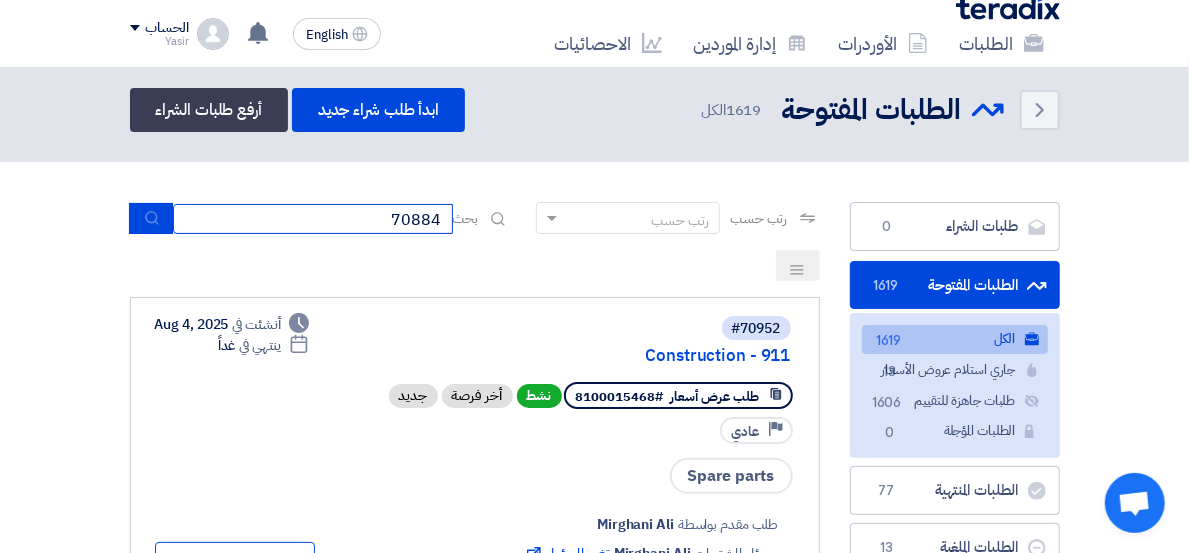 type on "70884" 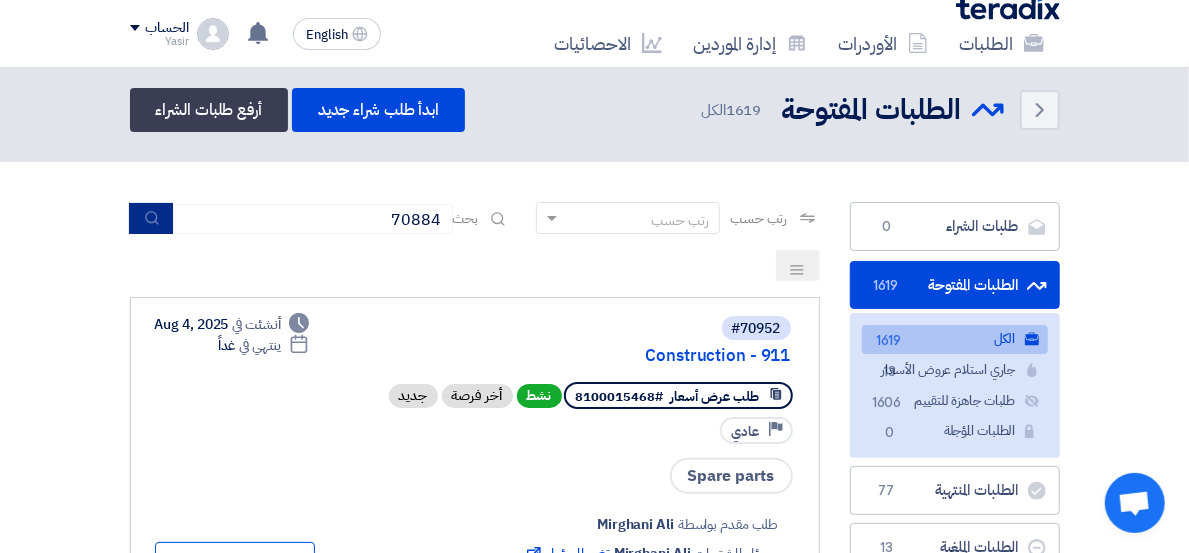click 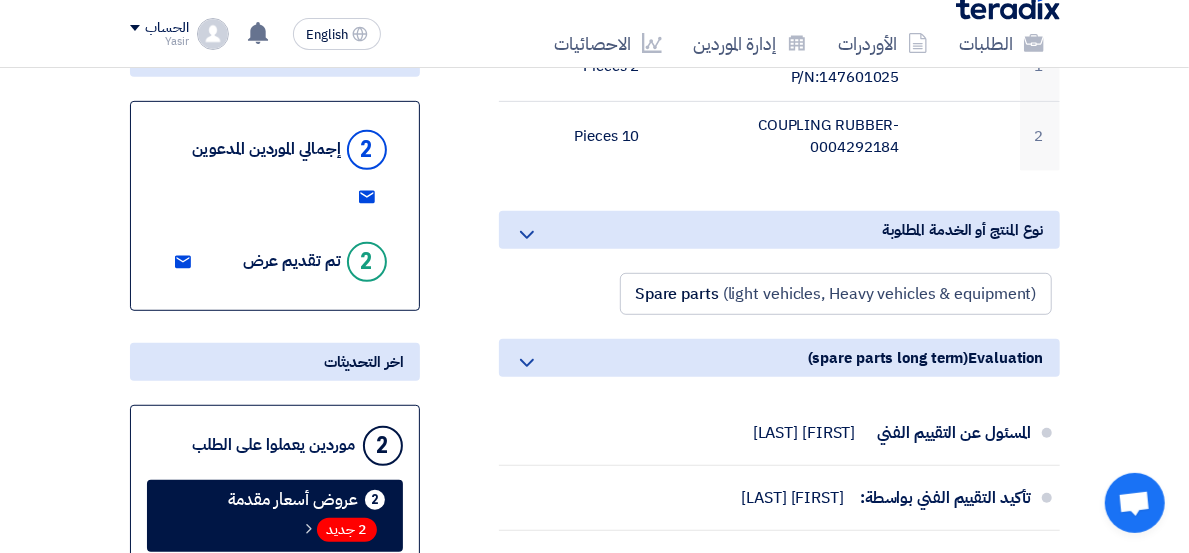 scroll, scrollTop: 444, scrollLeft: 0, axis: vertical 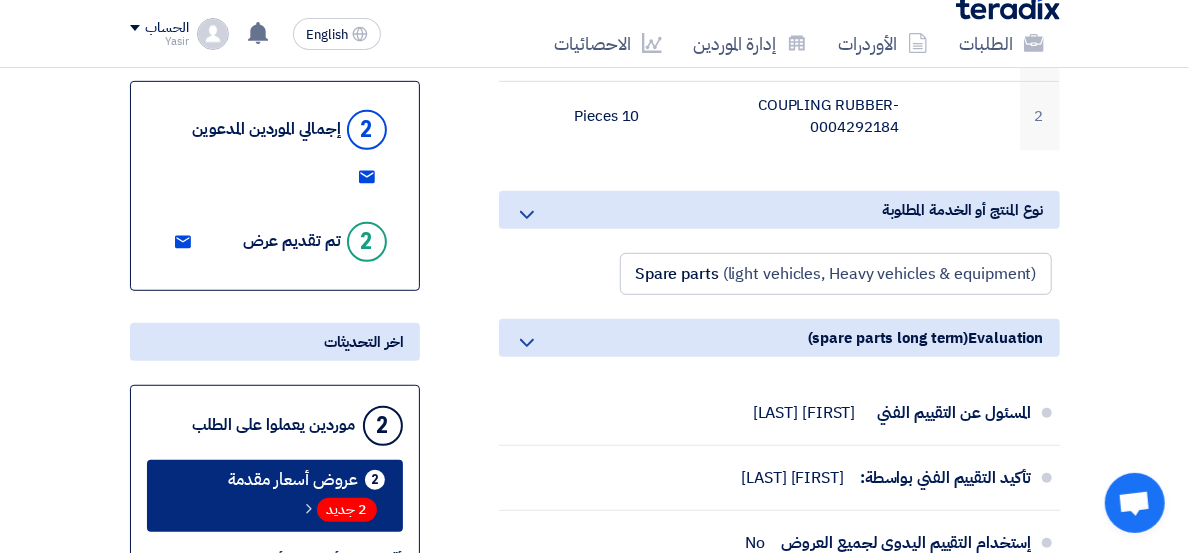 click on "2 جديد" 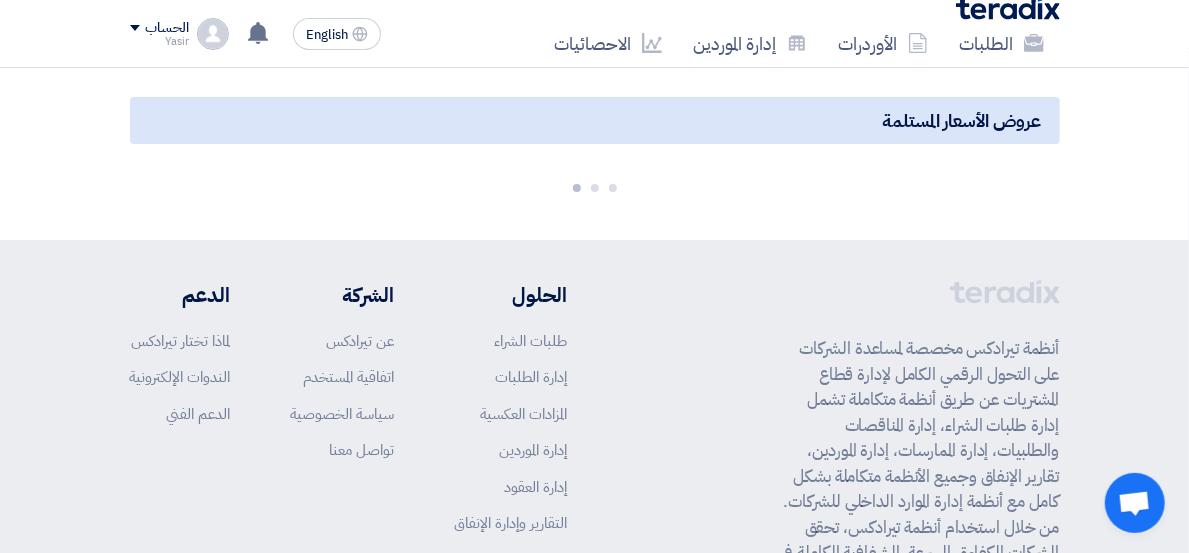 scroll, scrollTop: 222, scrollLeft: 0, axis: vertical 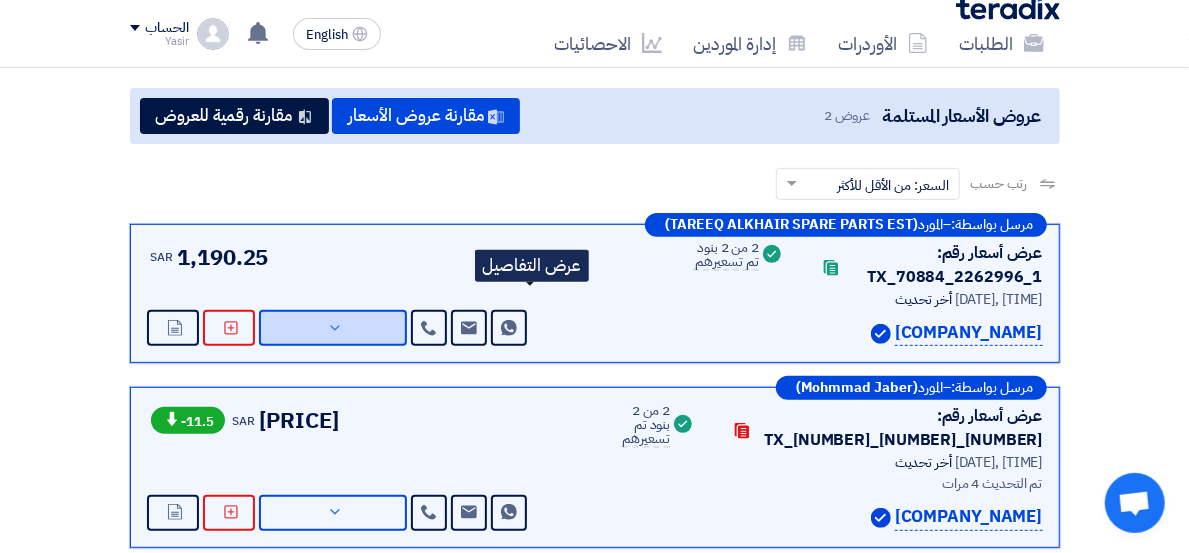 click on "عرض التفاصيل" at bounding box center (0, 0) 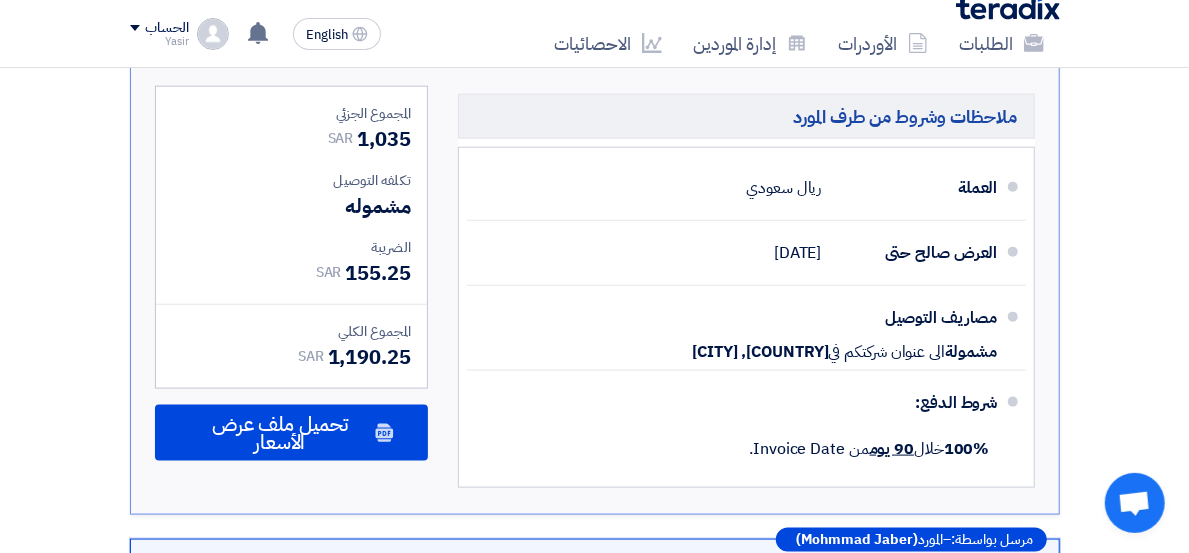 scroll, scrollTop: 1222, scrollLeft: 0, axis: vertical 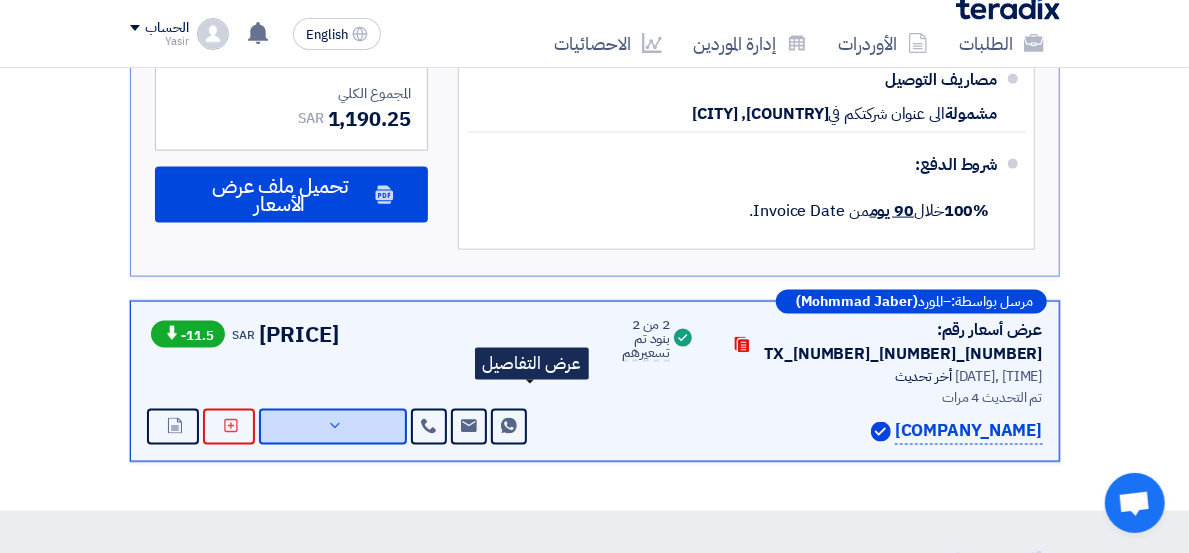 click on "عرض التفاصيل" at bounding box center [0, 0] 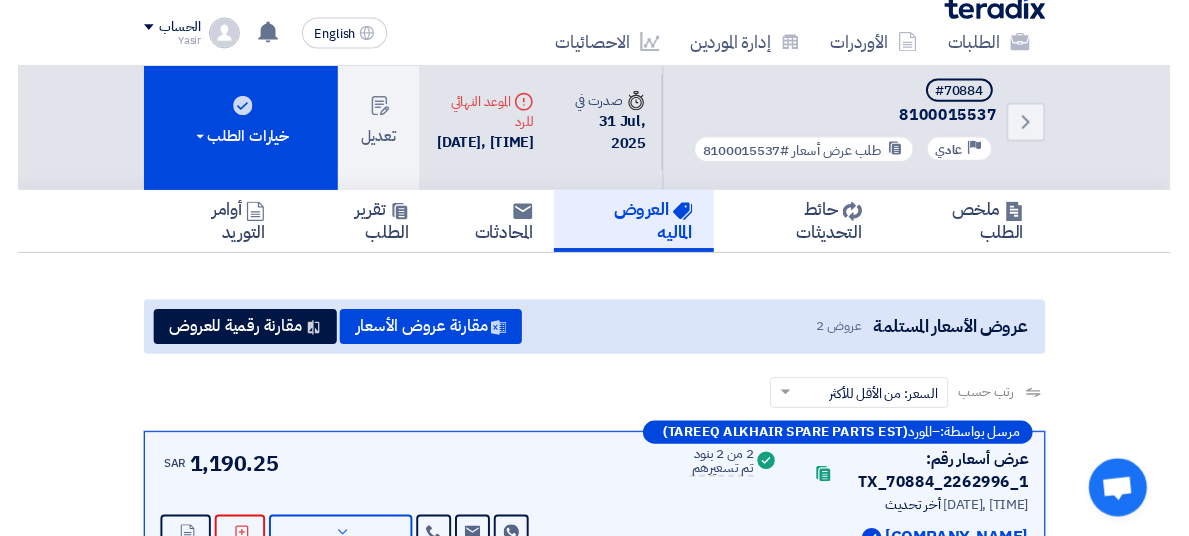 scroll, scrollTop: 0, scrollLeft: 0, axis: both 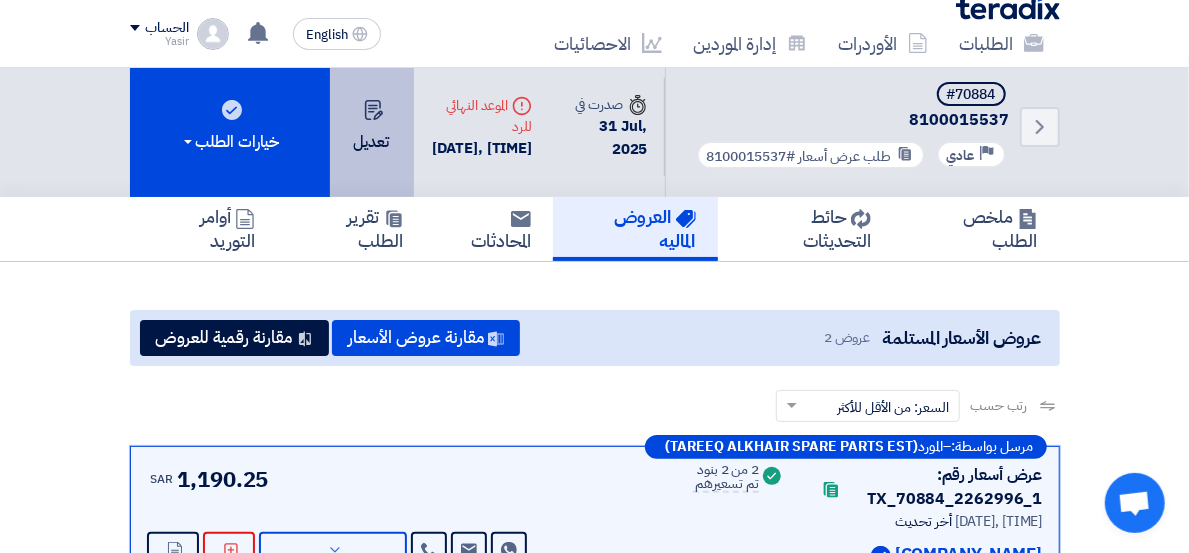 click on "تعديل" 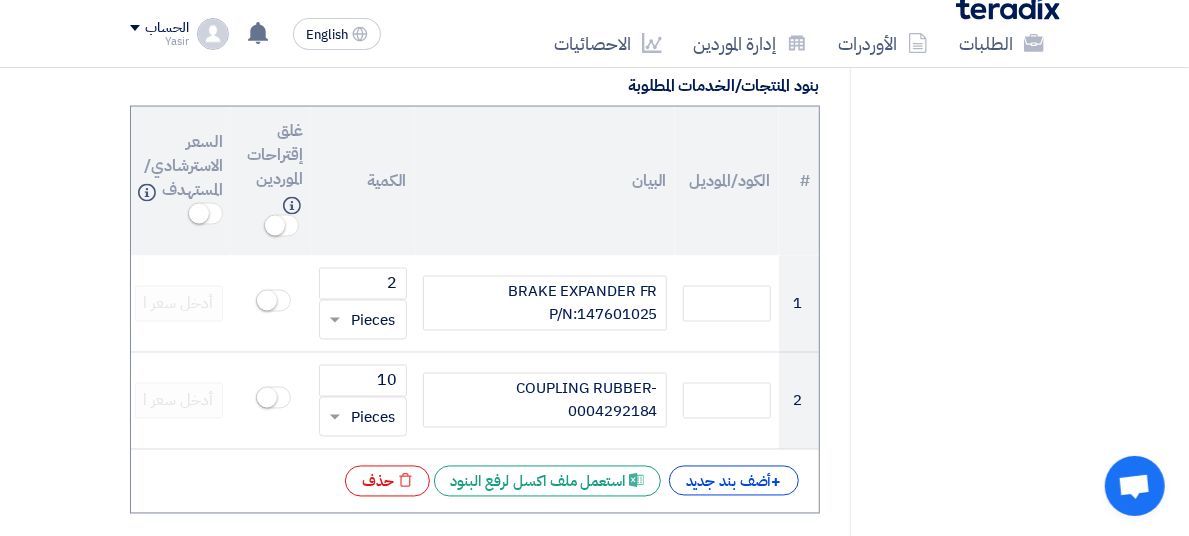scroll, scrollTop: 1666, scrollLeft: 0, axis: vertical 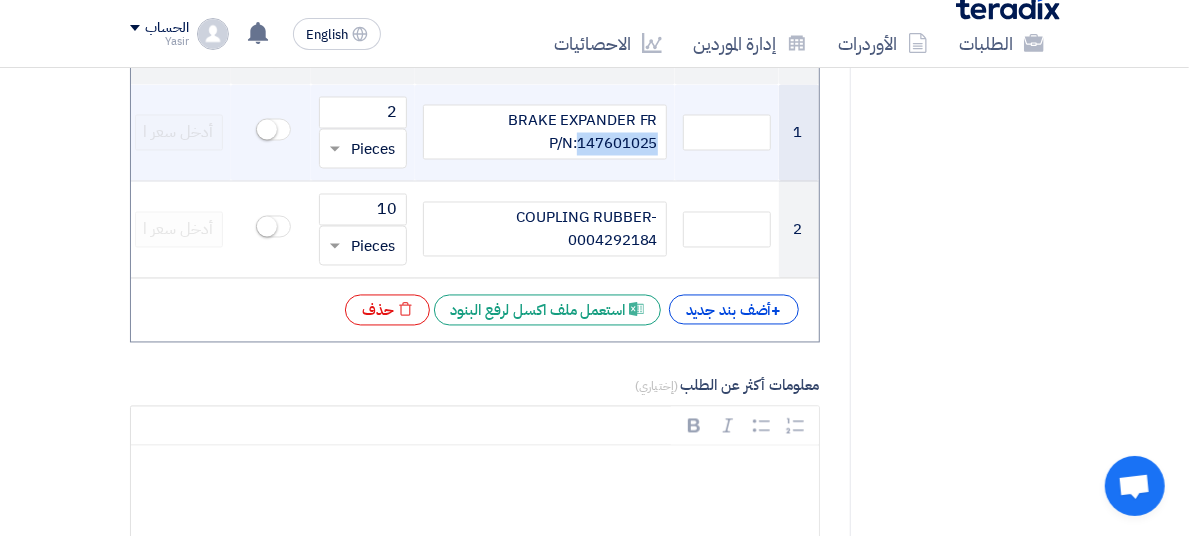 drag, startPoint x: 623, startPoint y: 141, endPoint x: 702, endPoint y: 141, distance: 79 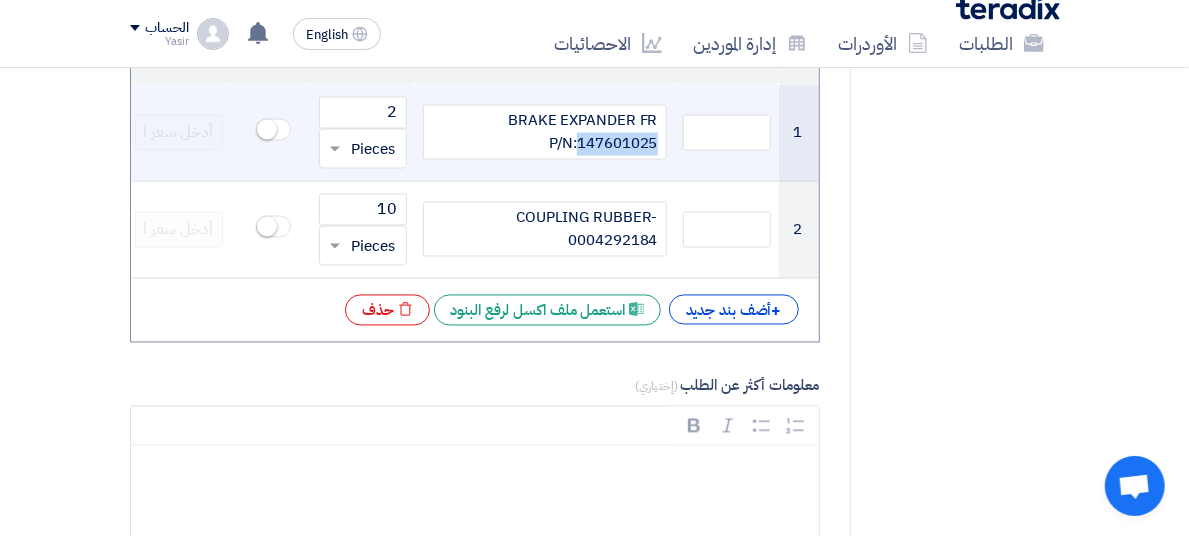 click on "BRAKE EXPANDER FR P/N:147601025" 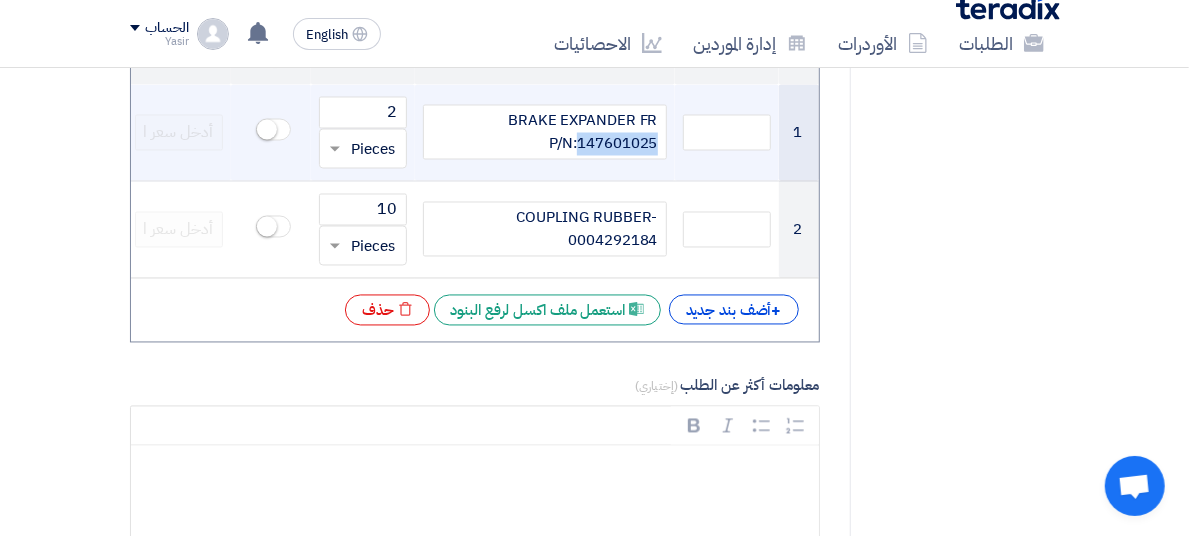 copy on "147601025" 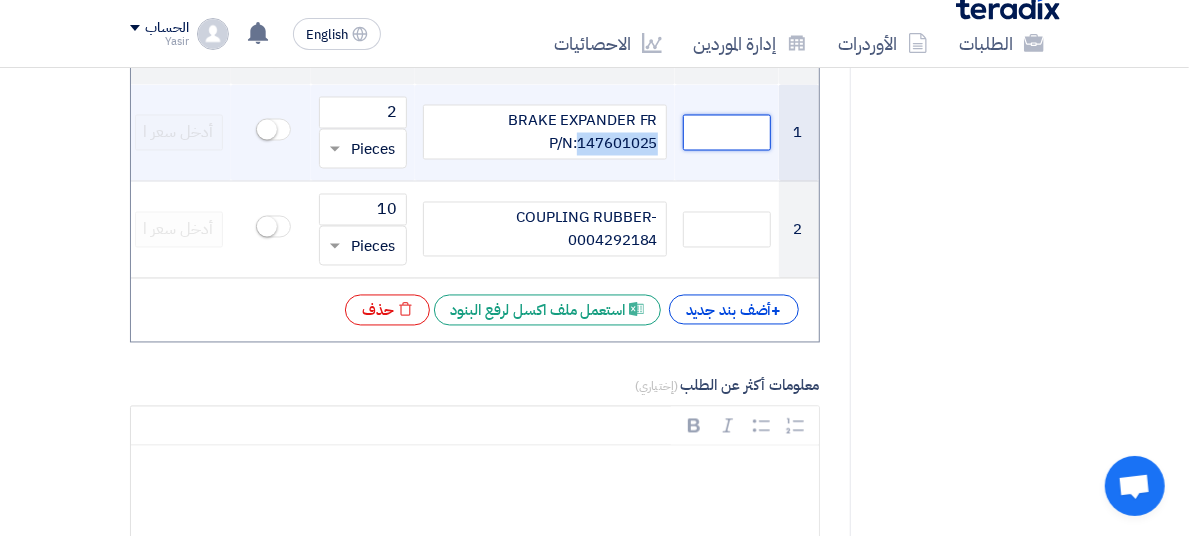 click 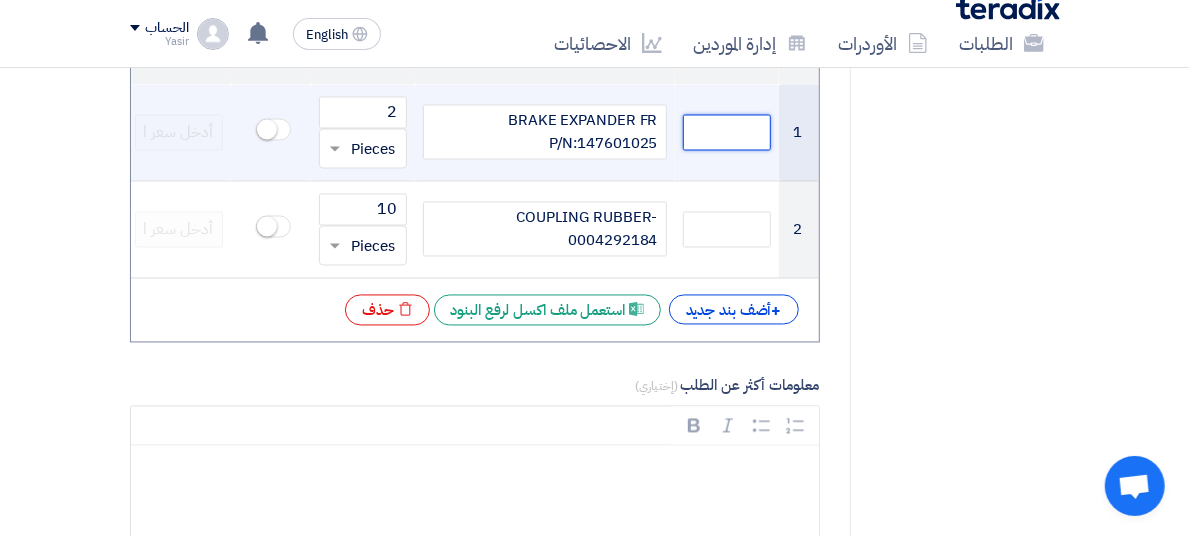 paste on "147601025" 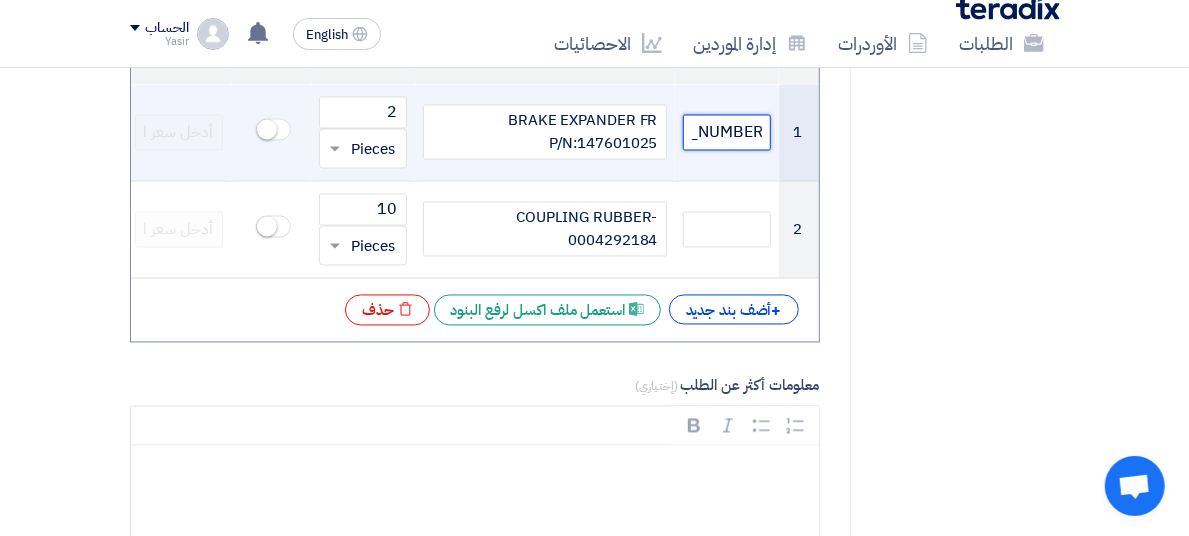 scroll, scrollTop: 0, scrollLeft: 0, axis: both 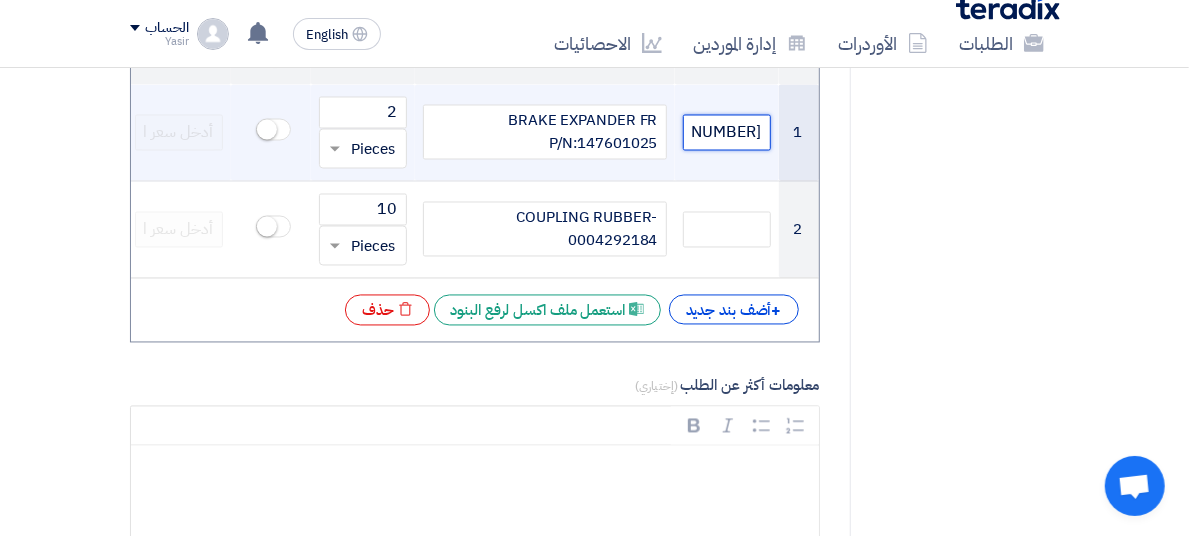 type on "[PART_NUMBER]" 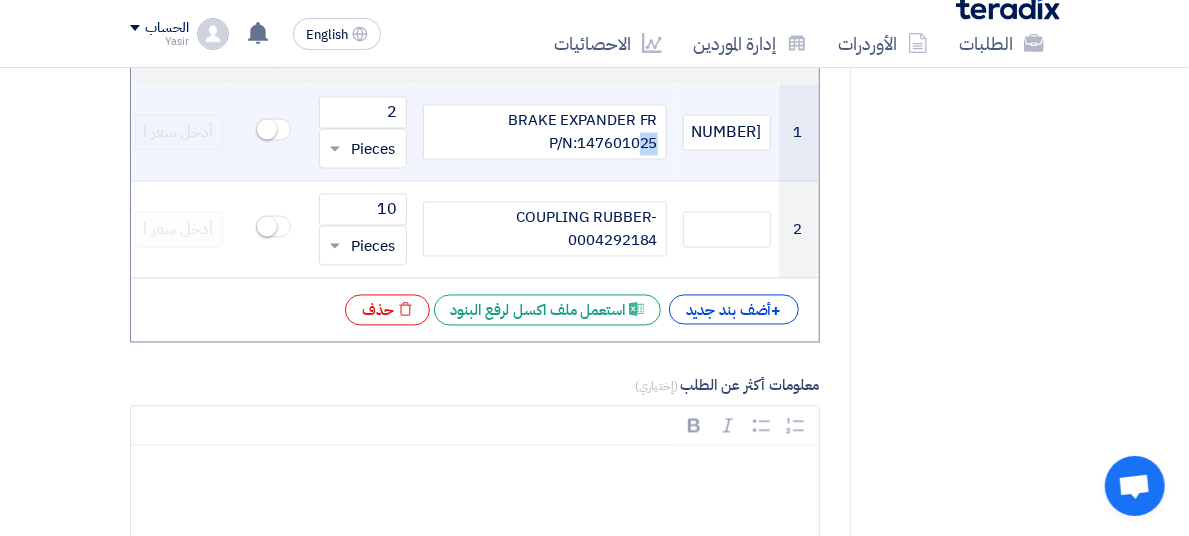 drag, startPoint x: 683, startPoint y: 138, endPoint x: 704, endPoint y: 138, distance: 21 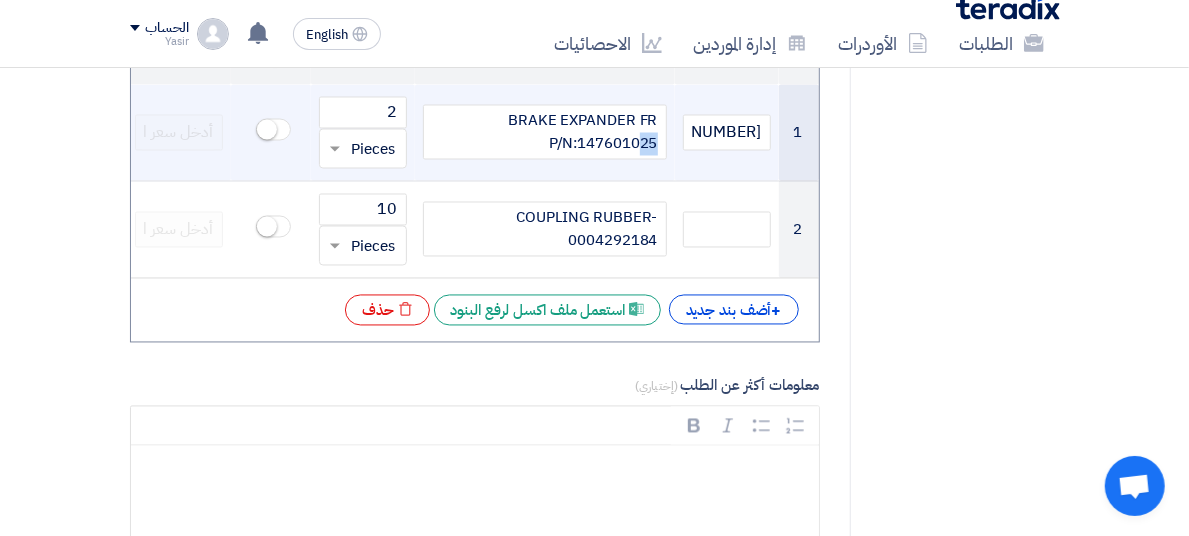 click on "BRAKE EXPANDER FR P/N:147601025" 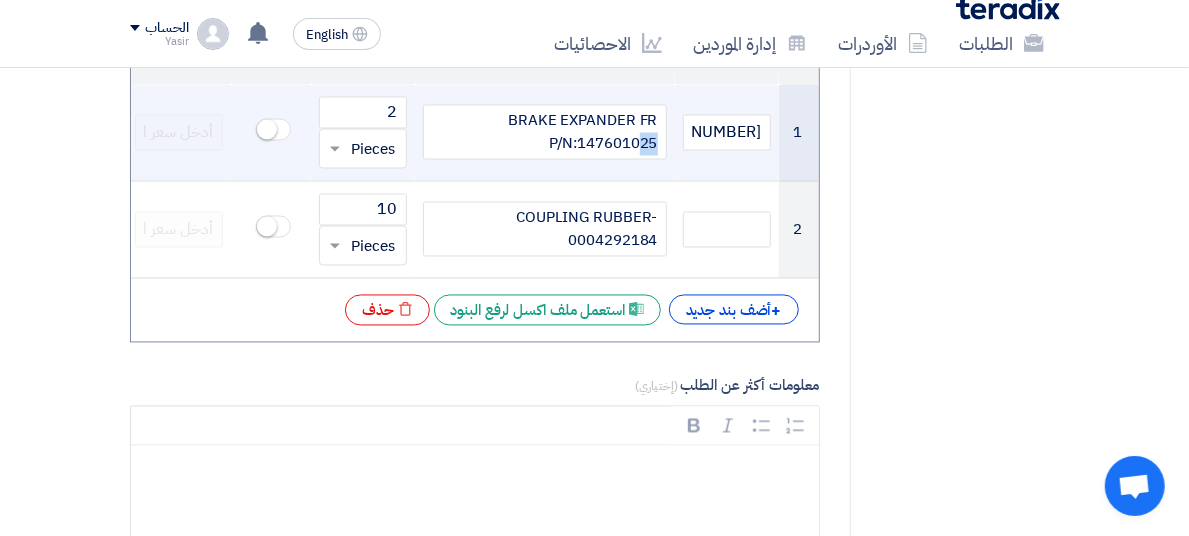 type 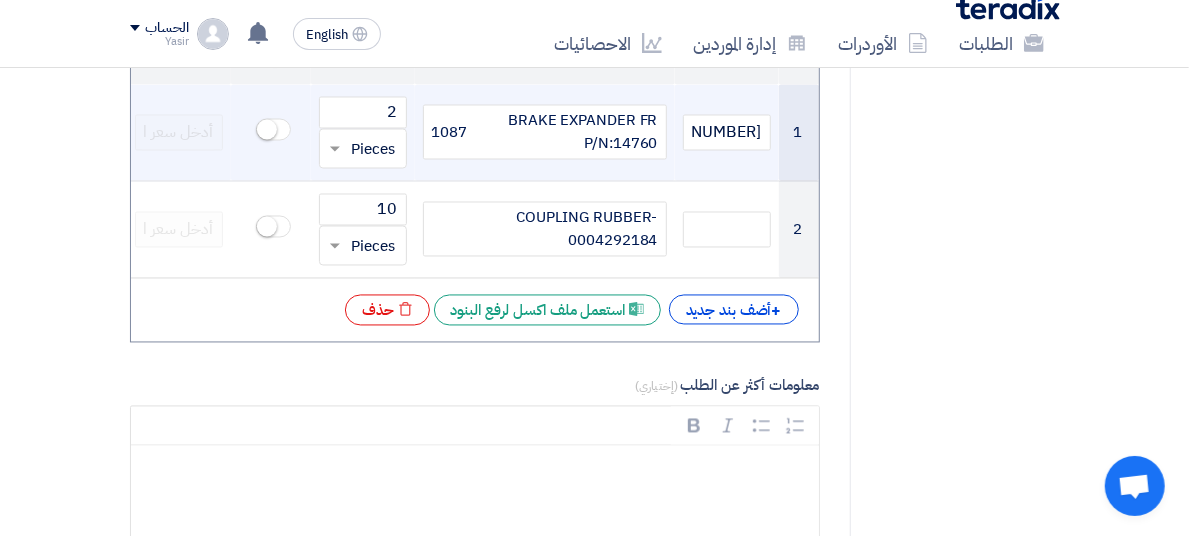 click on "BRAKE EXPANDER FR P/N:14760 87 10" 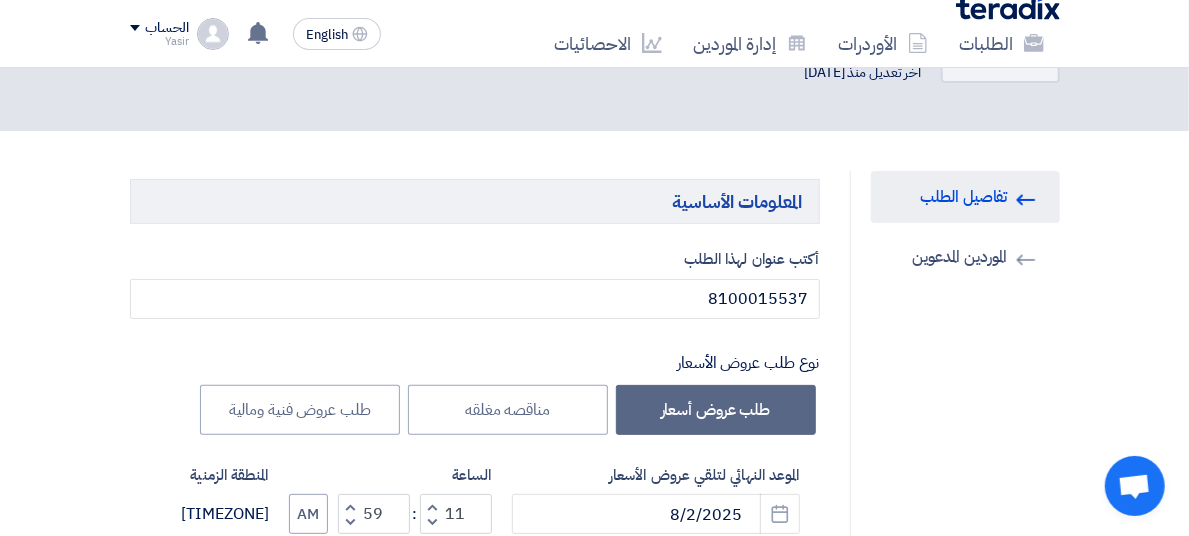 scroll, scrollTop: 0, scrollLeft: 0, axis: both 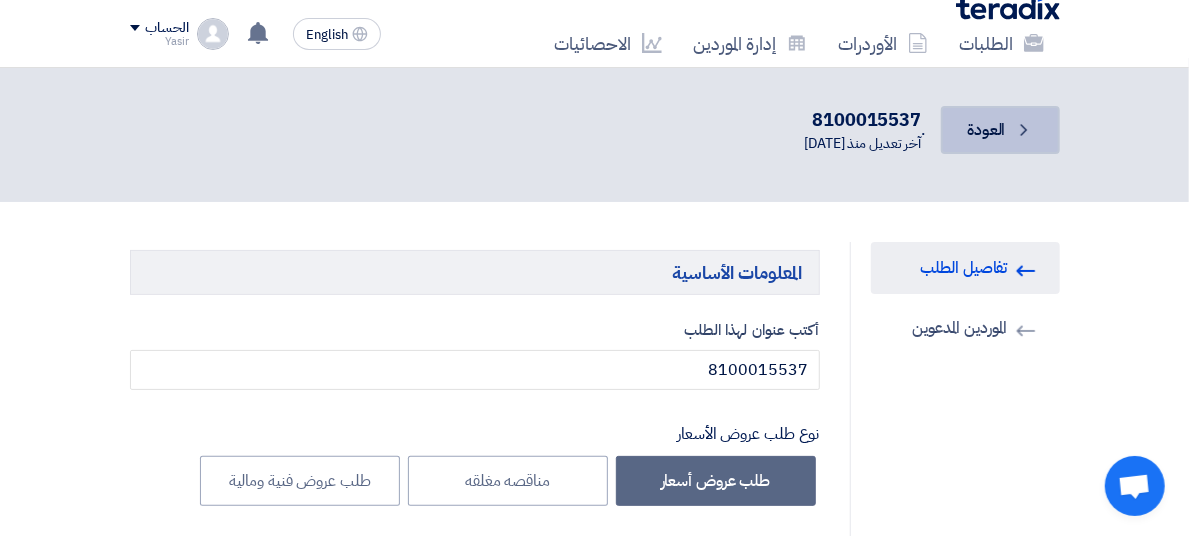 click on "Back
العودة" 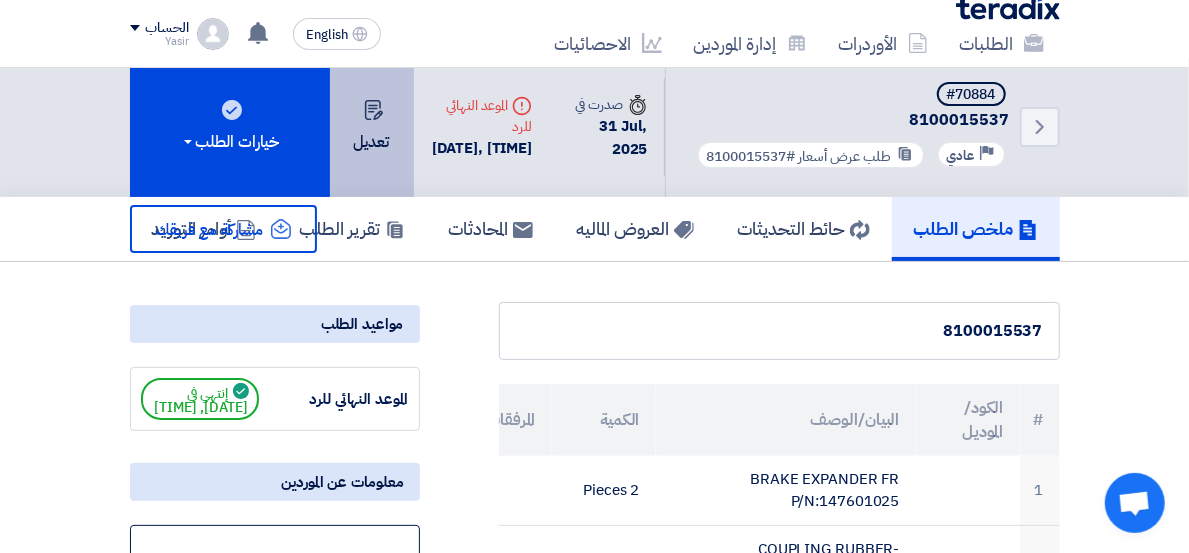click on "تعديل" 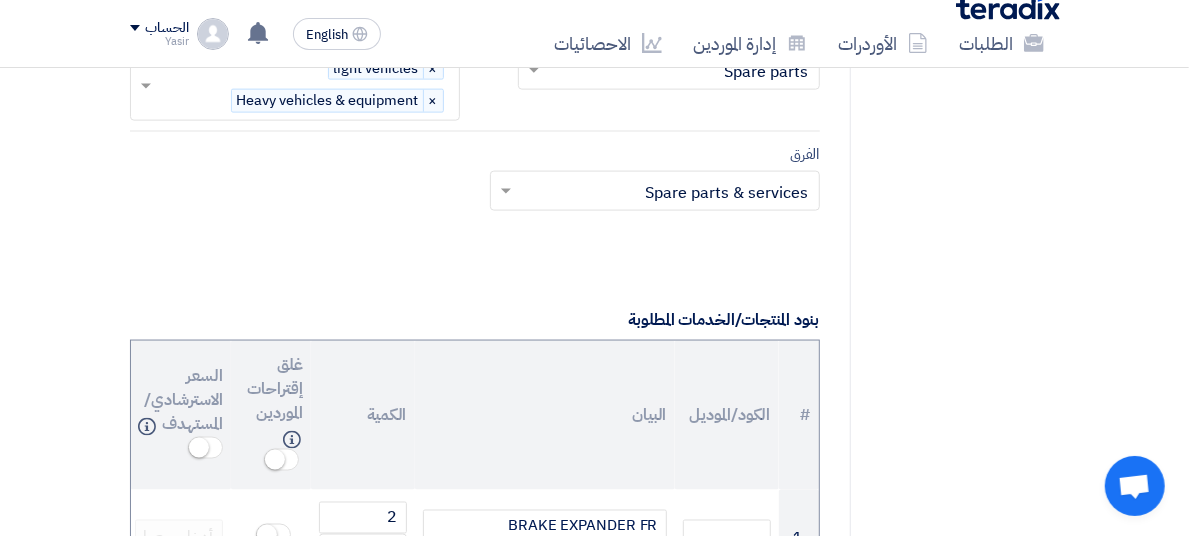 scroll, scrollTop: 1555, scrollLeft: 0, axis: vertical 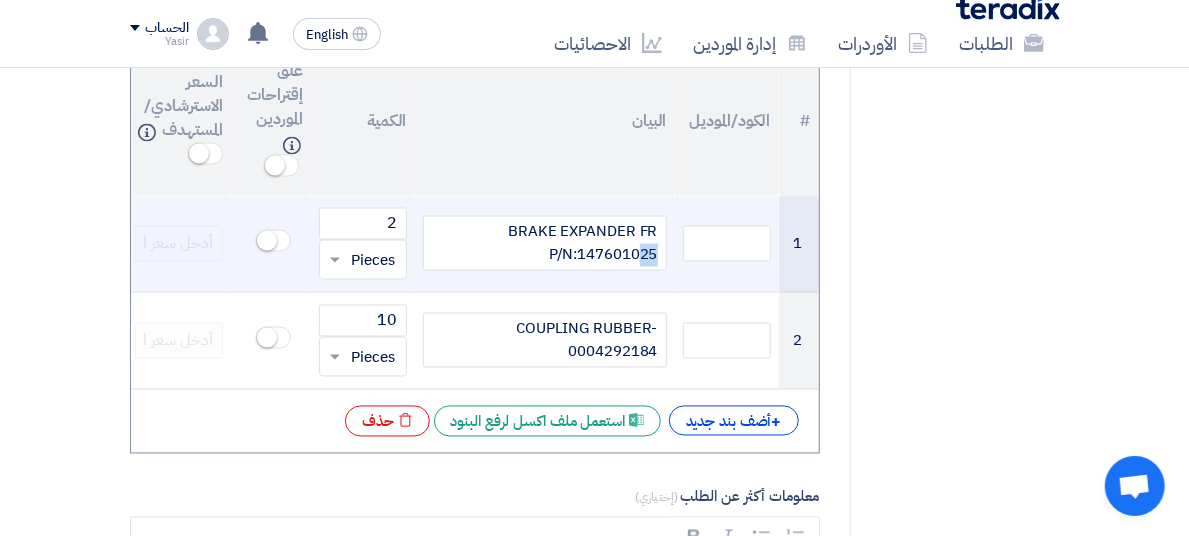 drag, startPoint x: 684, startPoint y: 252, endPoint x: 705, endPoint y: 251, distance: 21.023796 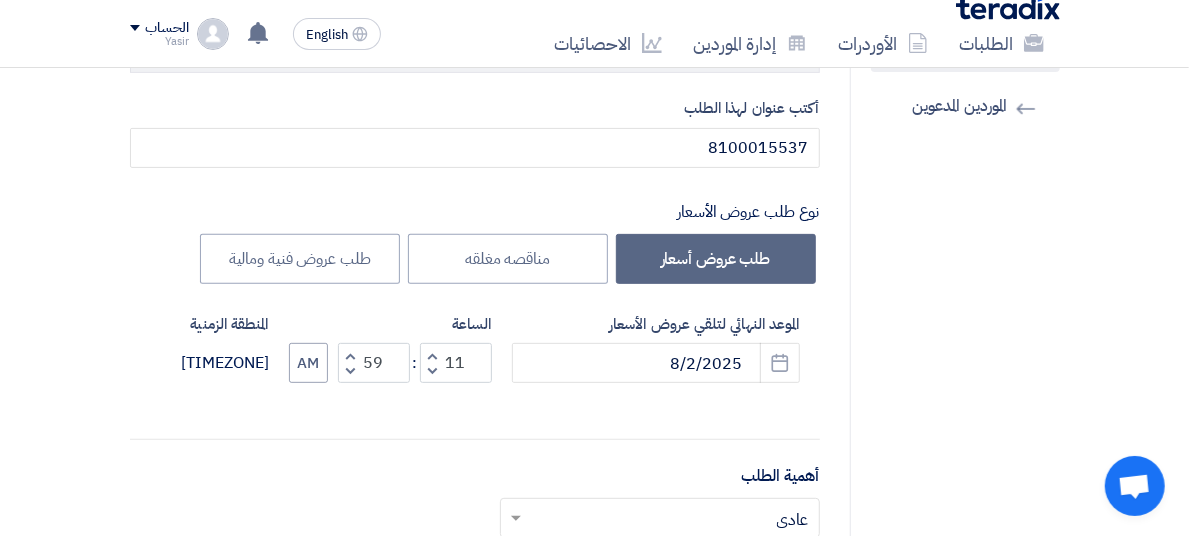 scroll, scrollTop: 0, scrollLeft: 0, axis: both 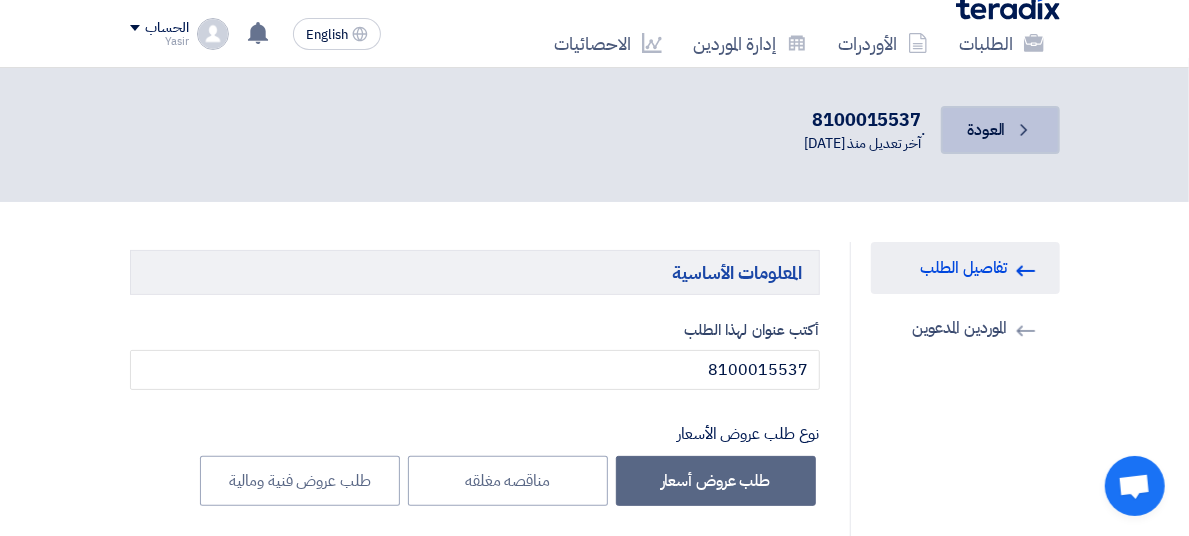 click on "Back
العودة" 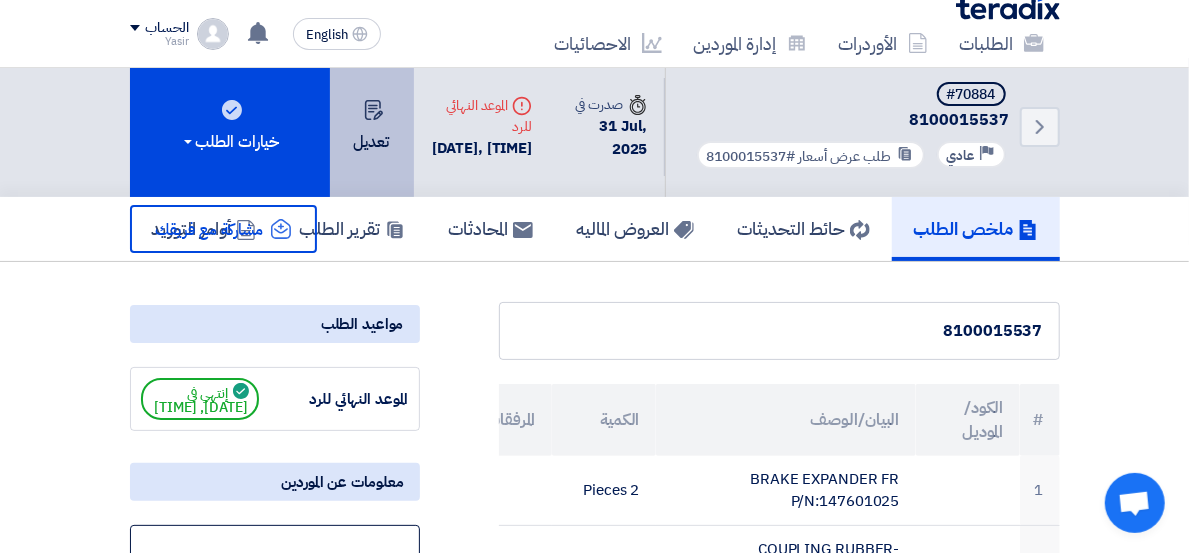 click on "تعديل" 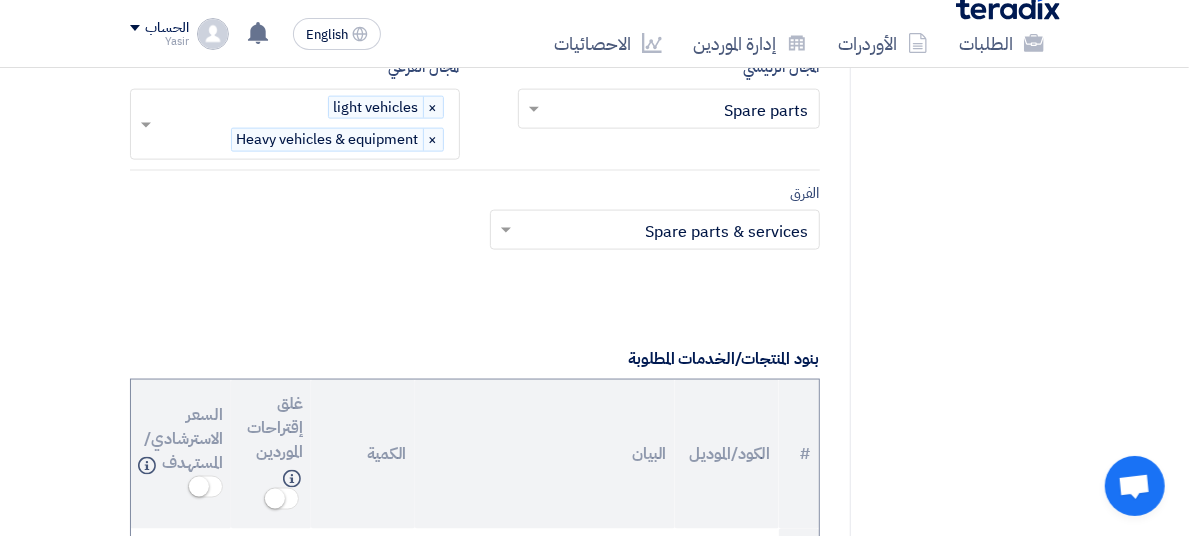 scroll, scrollTop: 1666, scrollLeft: 0, axis: vertical 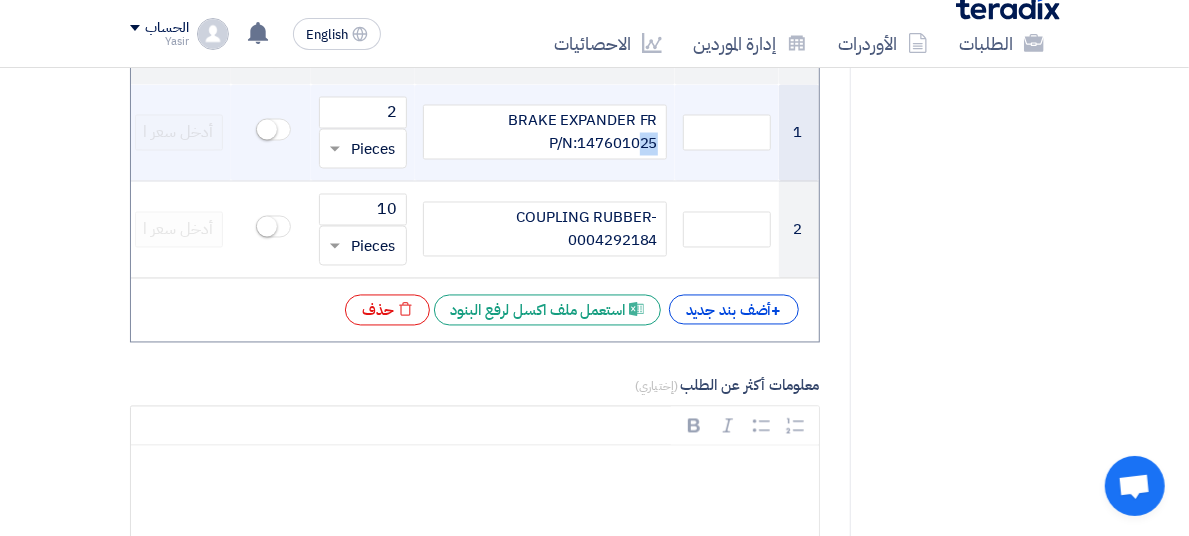 drag, startPoint x: 682, startPoint y: 139, endPoint x: 703, endPoint y: 136, distance: 21.213203 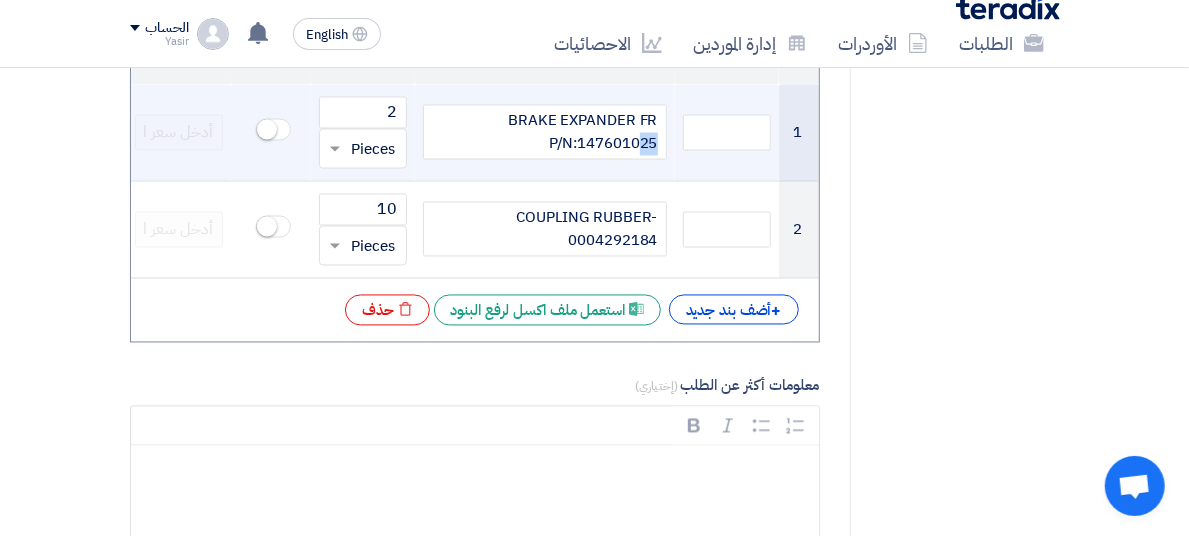type 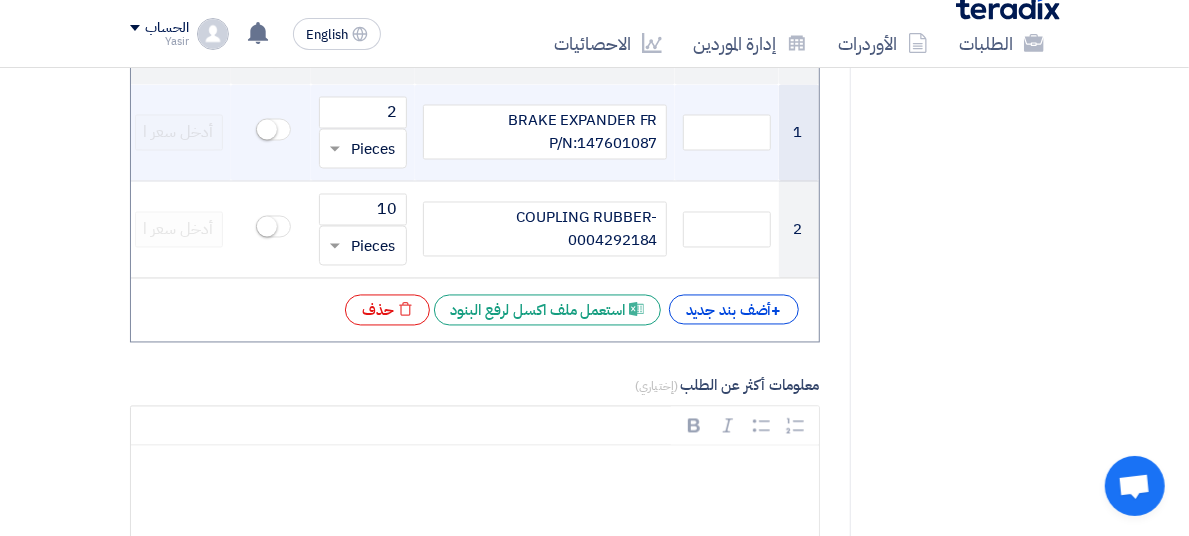 click on "BRAKE EXPANDER FR P/N:147601087" 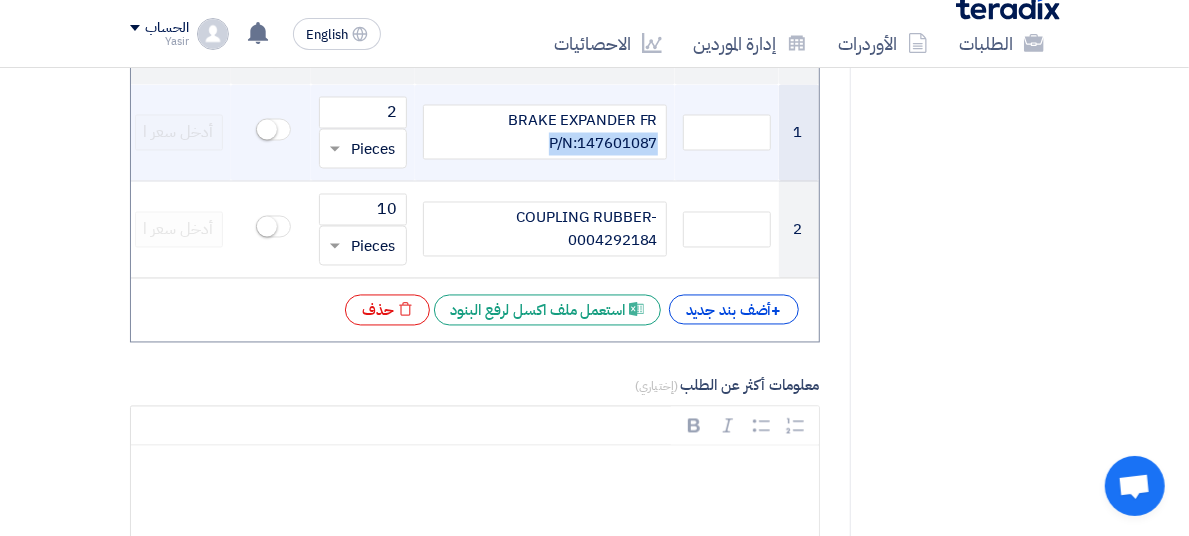 drag, startPoint x: 585, startPoint y: 145, endPoint x: 708, endPoint y: 145, distance: 123 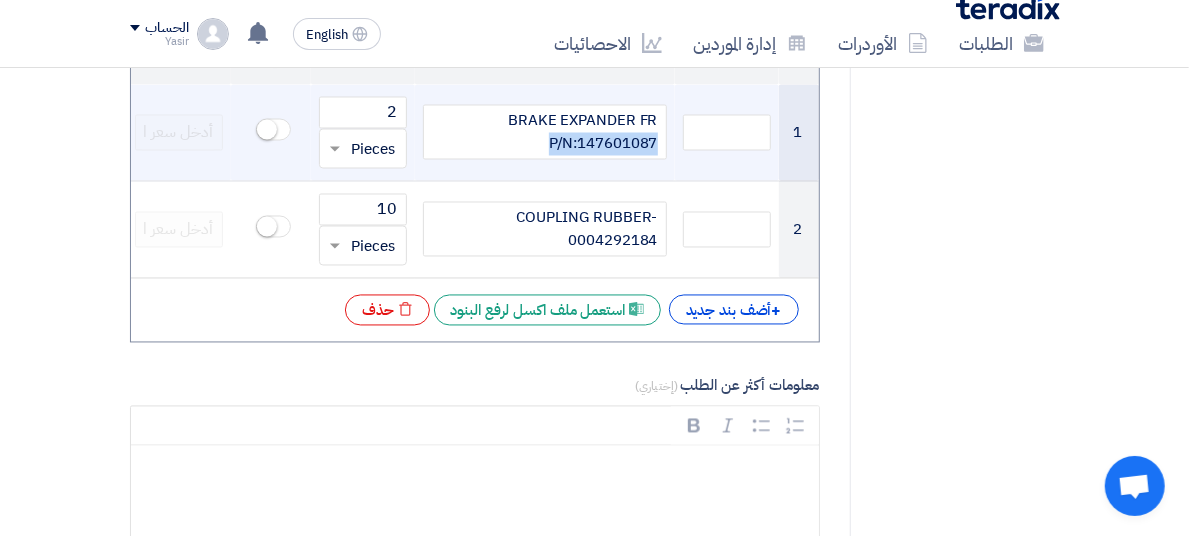 click on "BRAKE EXPANDER FR P/N:147601087" 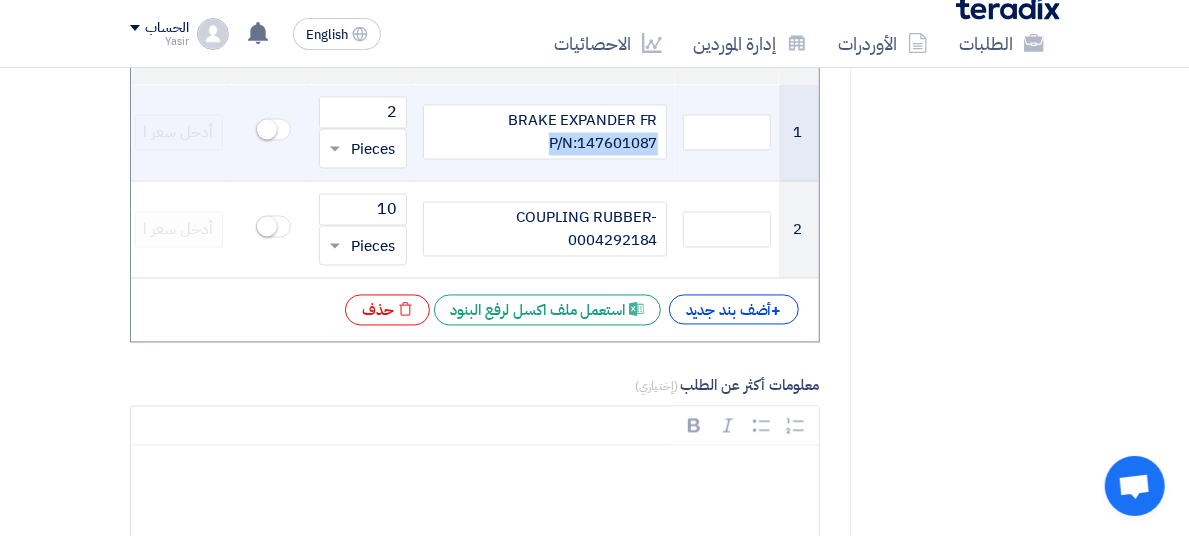 copy on "P/N:[PART_NUMBER]" 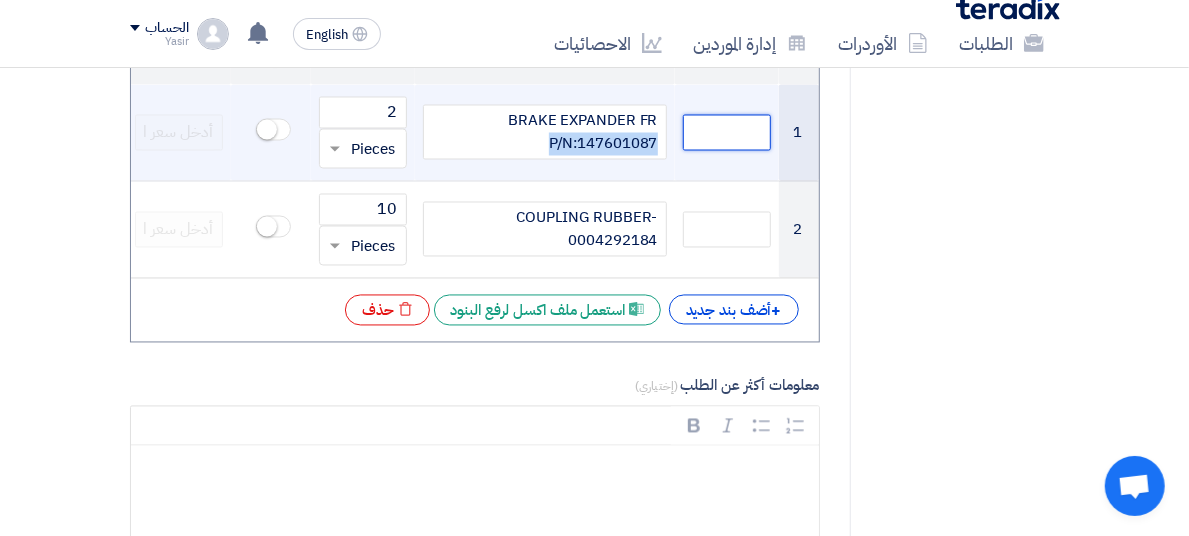 click 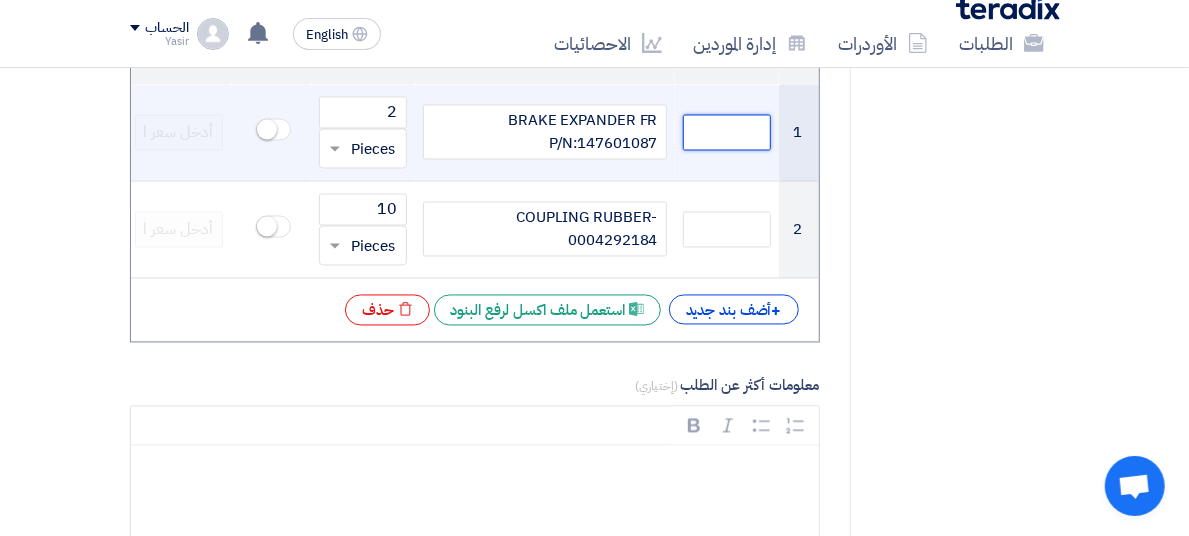 paste on "P/N:[PART_NUMBER]" 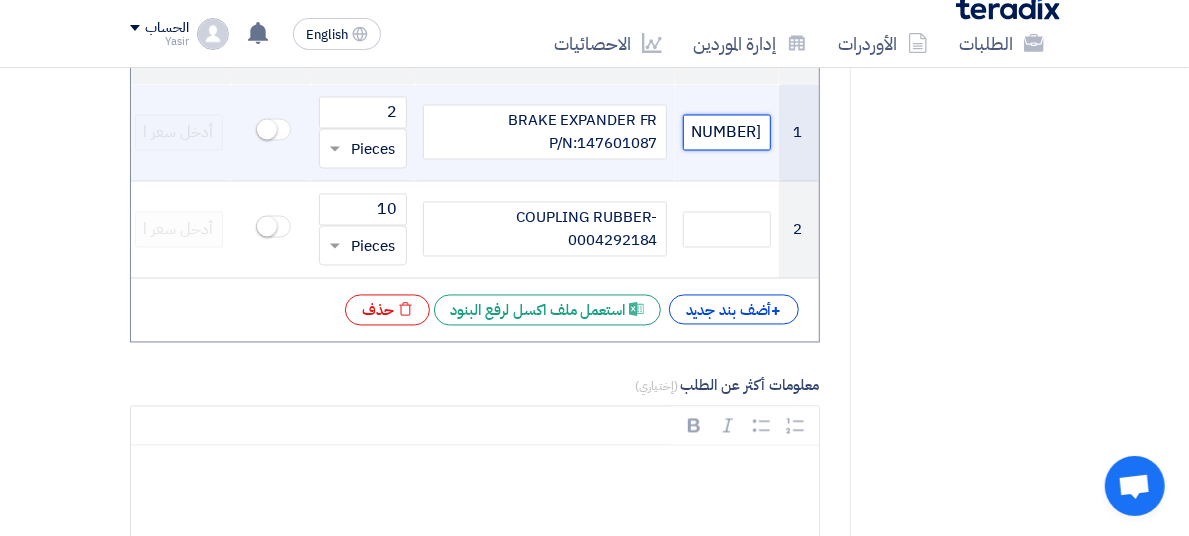 scroll, scrollTop: 0, scrollLeft: -47, axis: horizontal 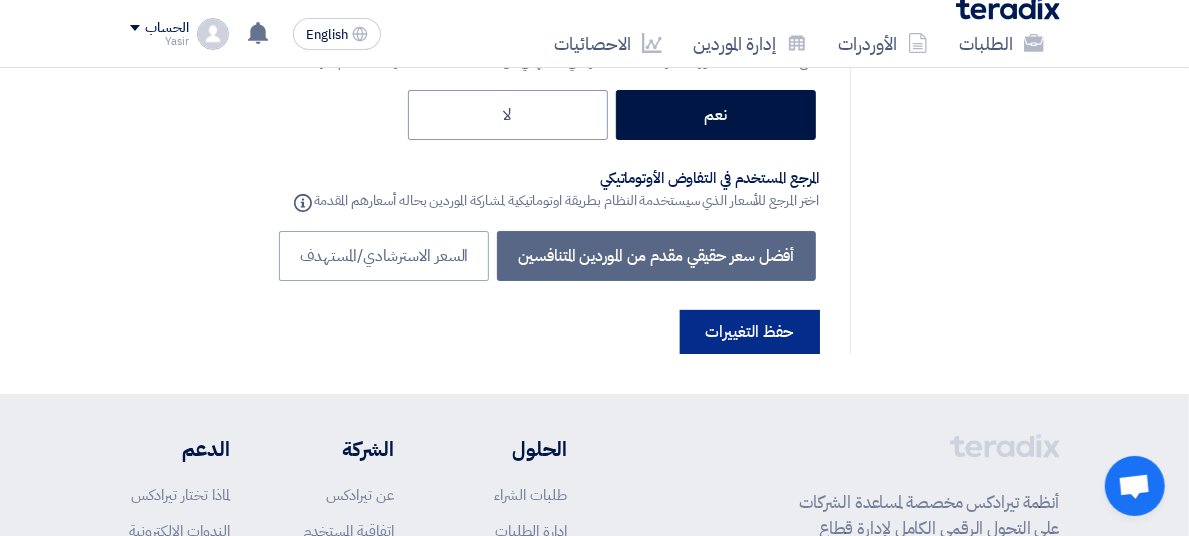 type on "P/N:[PART_NUMBER]" 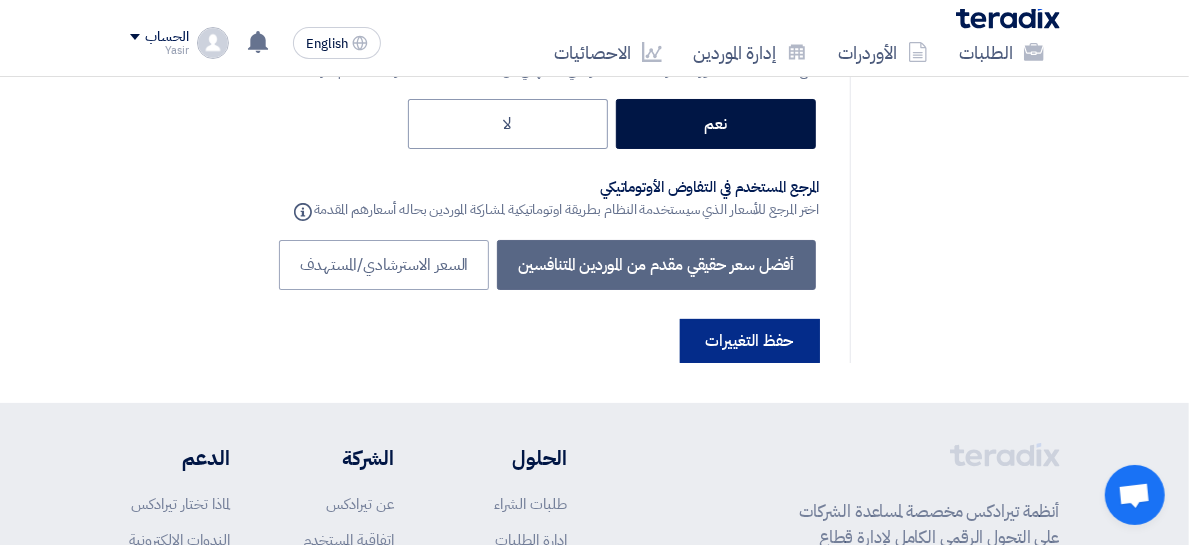 scroll, scrollTop: 0, scrollLeft: 0, axis: both 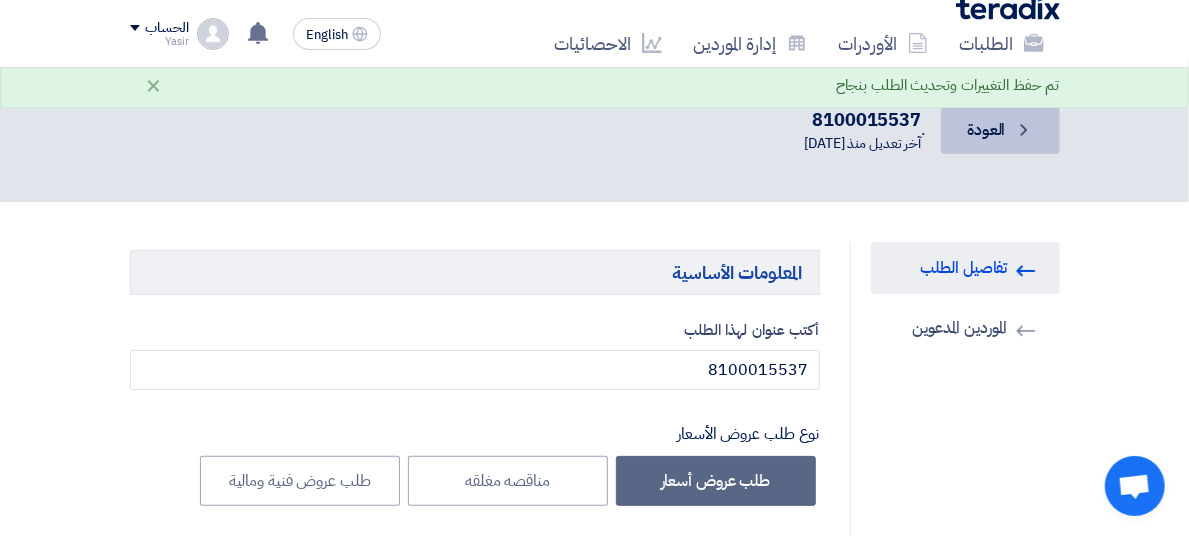 click on "العودة" 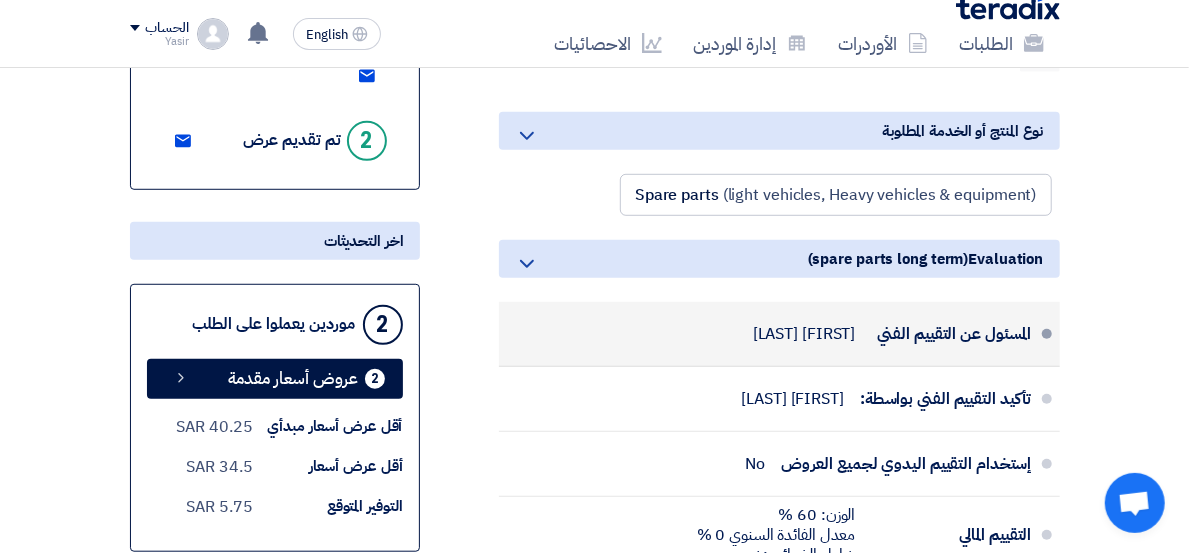 scroll, scrollTop: 555, scrollLeft: 0, axis: vertical 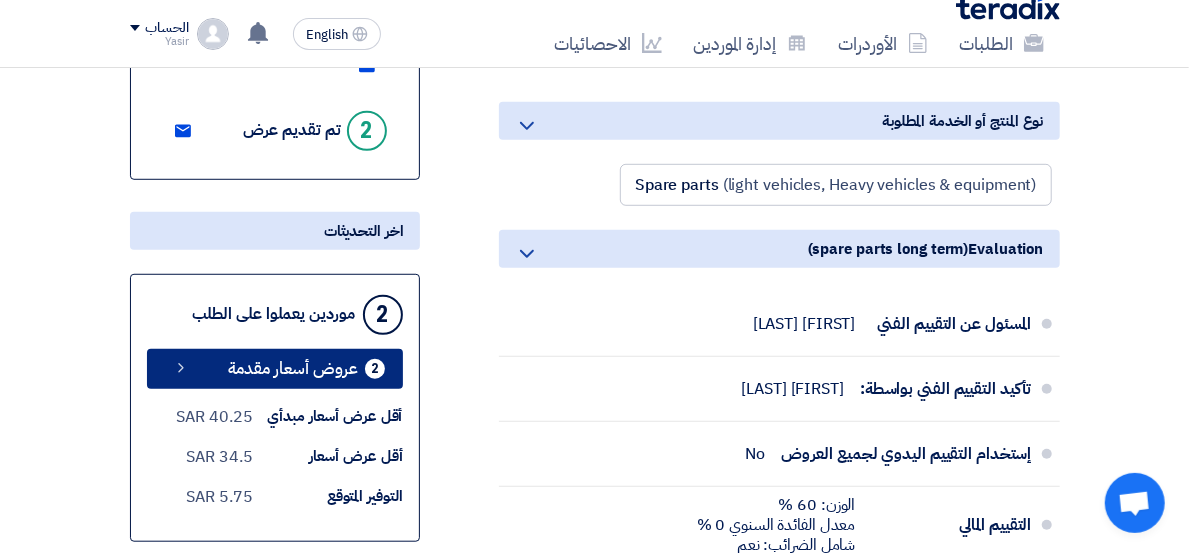 click on "عروض أسعار مقدمة" 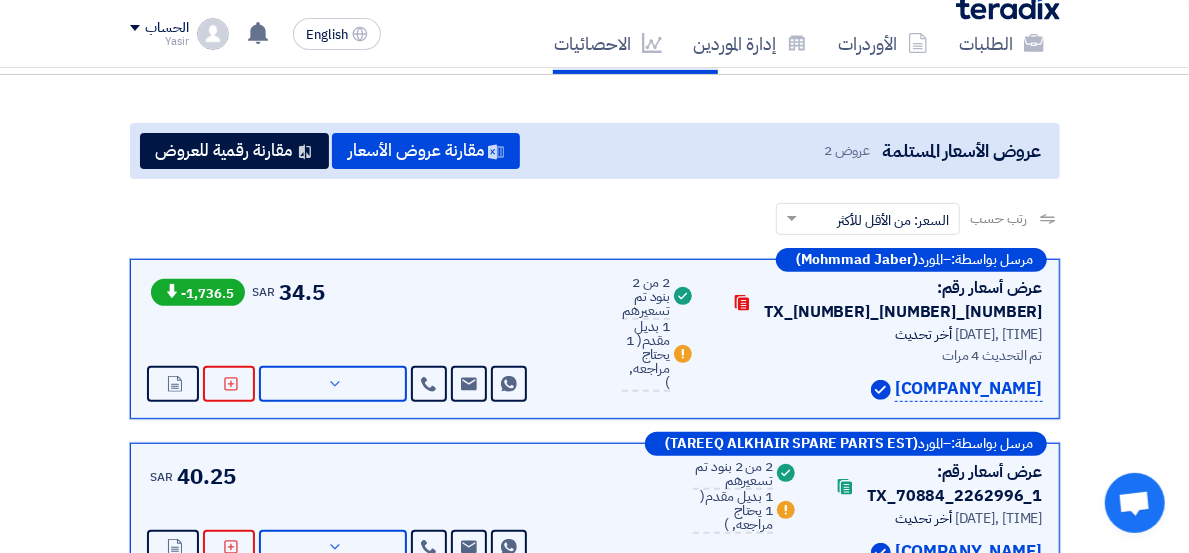 scroll, scrollTop: 222, scrollLeft: 0, axis: vertical 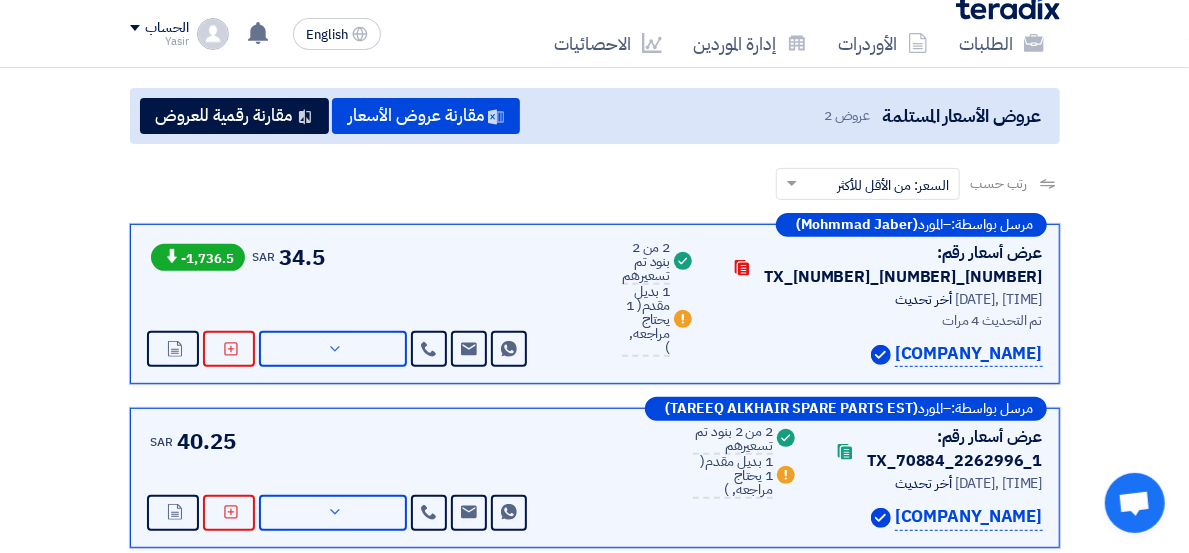 click on "1 بديل مقدم
(
1 يحتاج مراجعه,
)" at bounding box center [646, 321] 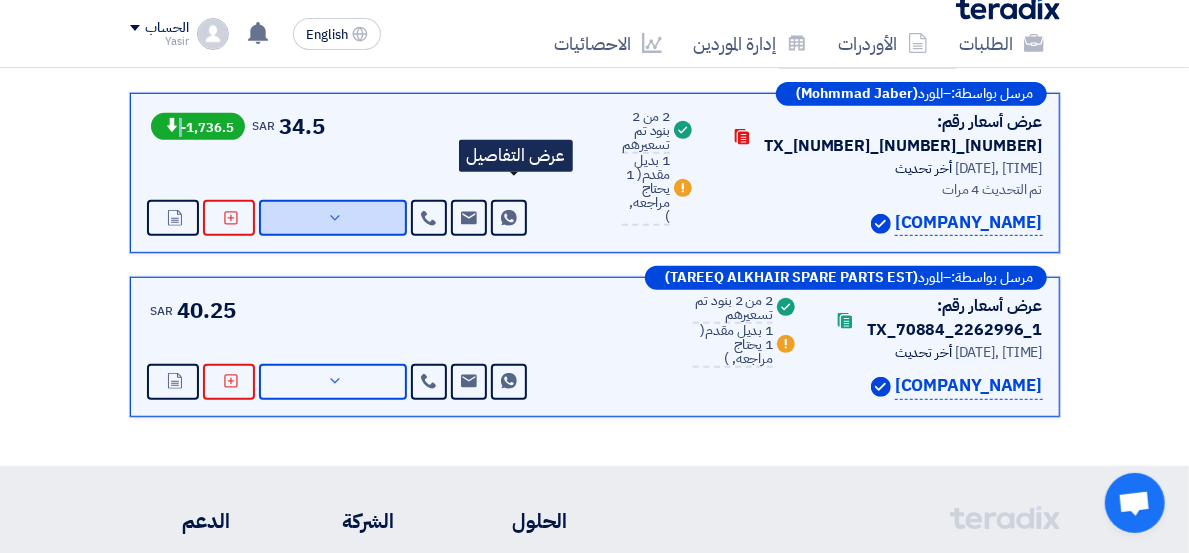 scroll, scrollTop: 654, scrollLeft: 0, axis: vertical 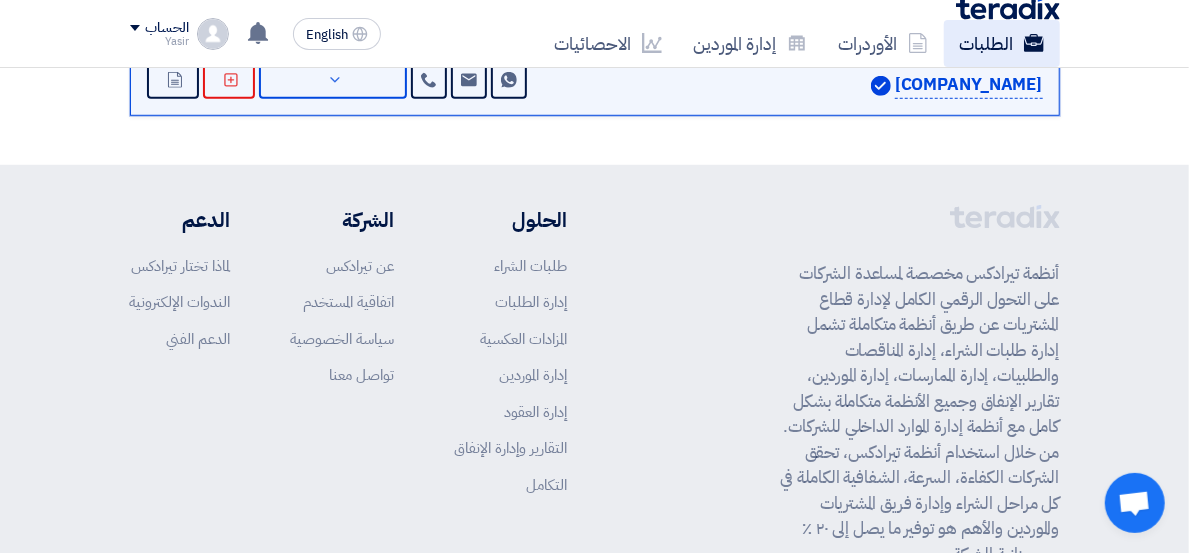 click on "الطلبات" 